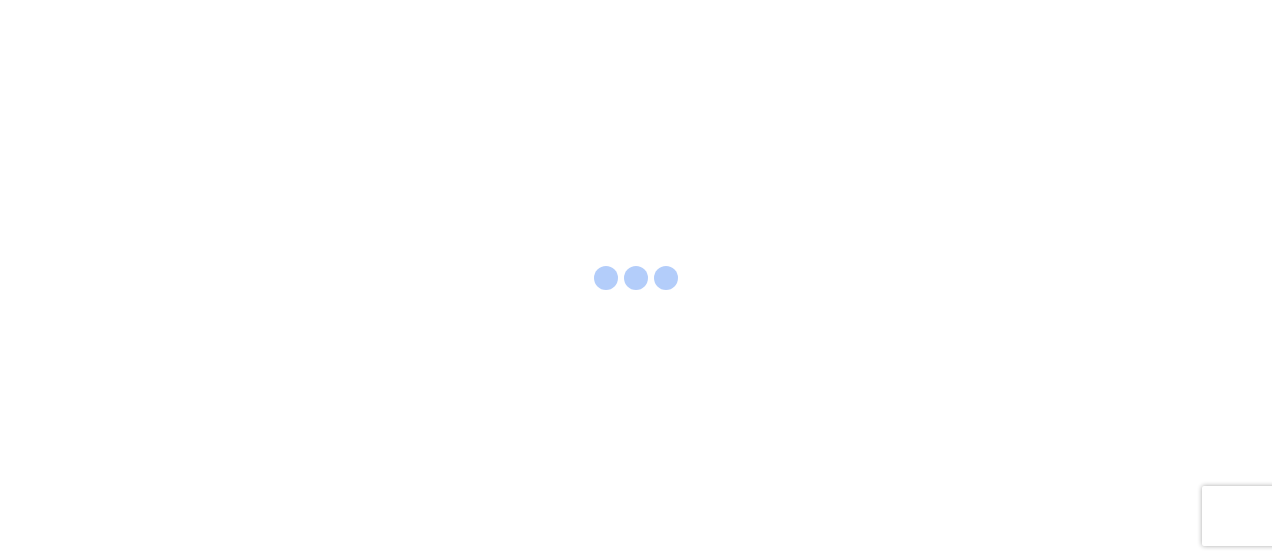 scroll, scrollTop: 0, scrollLeft: 0, axis: both 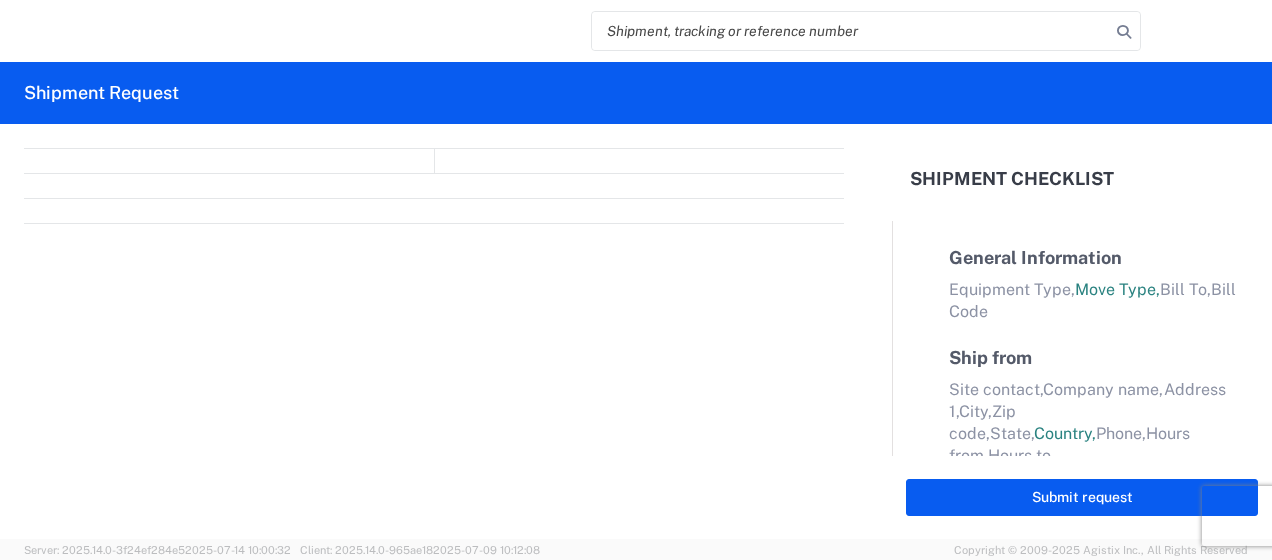 select on "FULL" 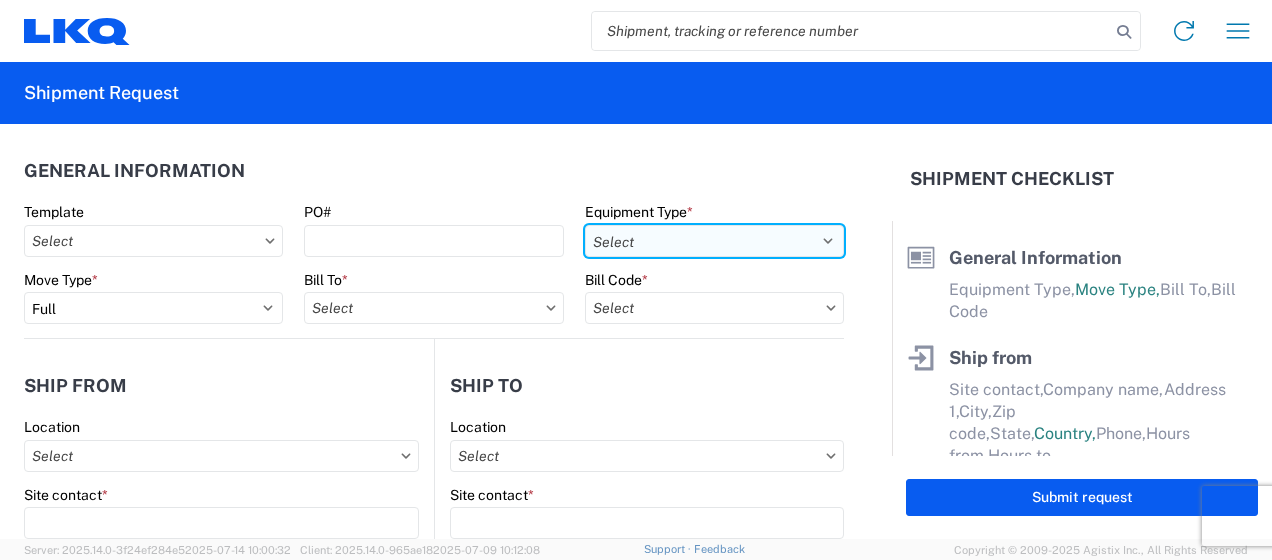 click on "Select 53’ Dry Van Flatbed Dropdeck (van) Lowboy (flatbed) Rail" at bounding box center [714, 241] 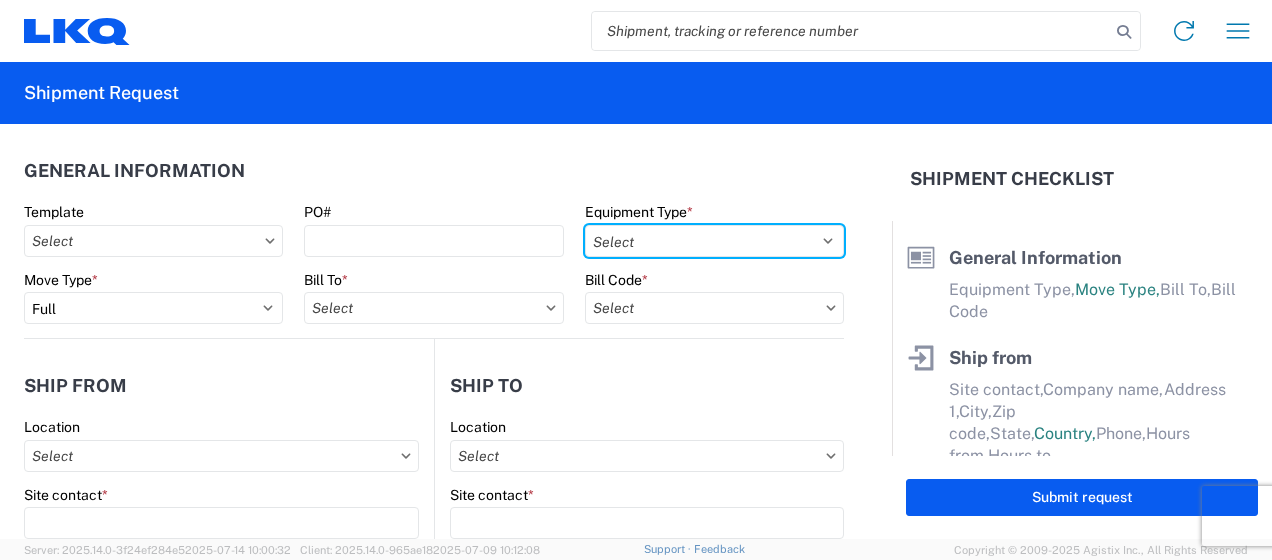 select on "STDV" 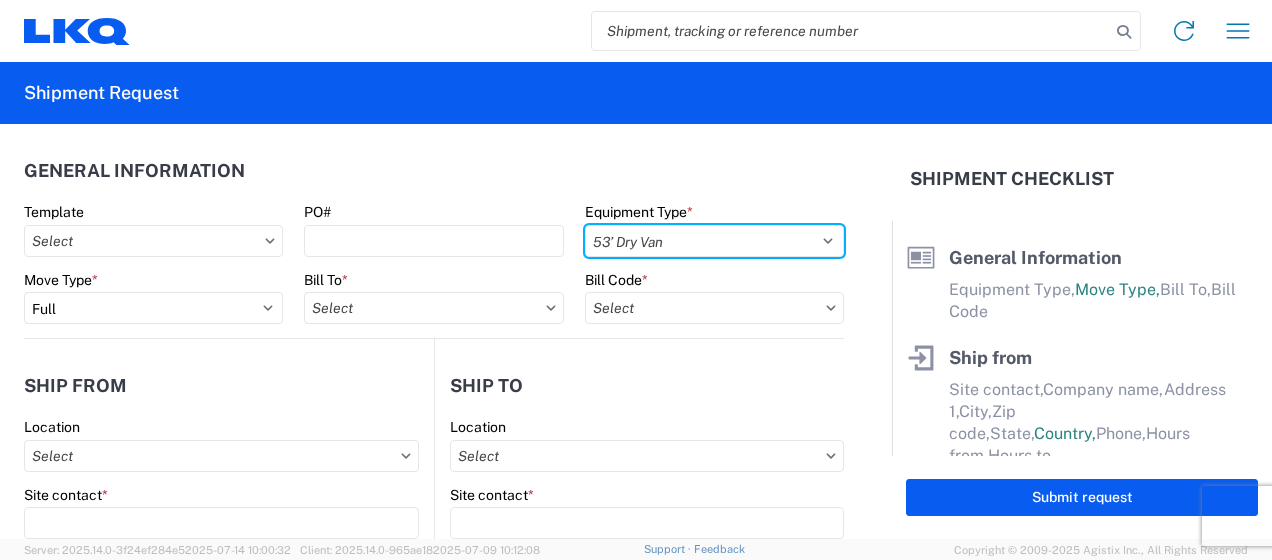 click on "Select 53’ Dry Van Flatbed Dropdeck (van) Lowboy (flatbed) Rail" at bounding box center (714, 241) 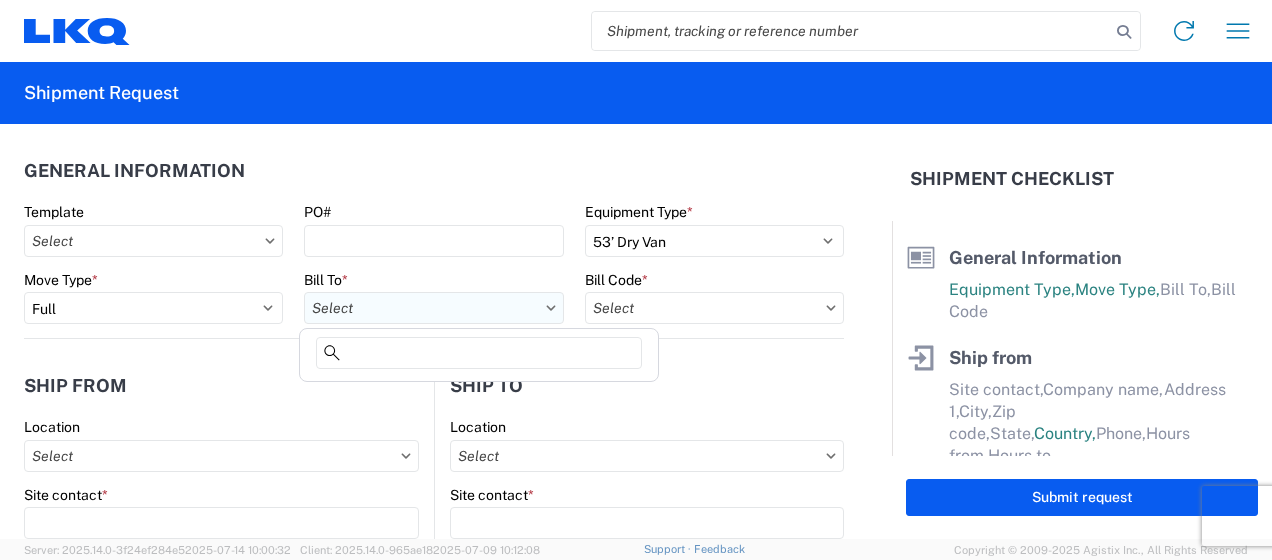 click on "Bill To  *" at bounding box center [433, 308] 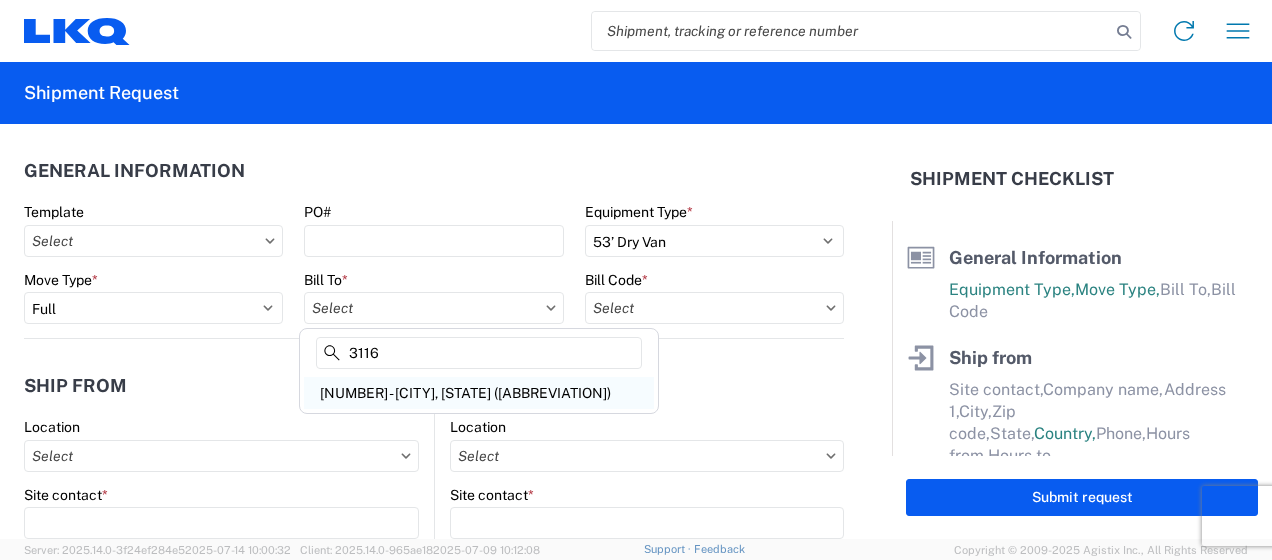 type on "3116" 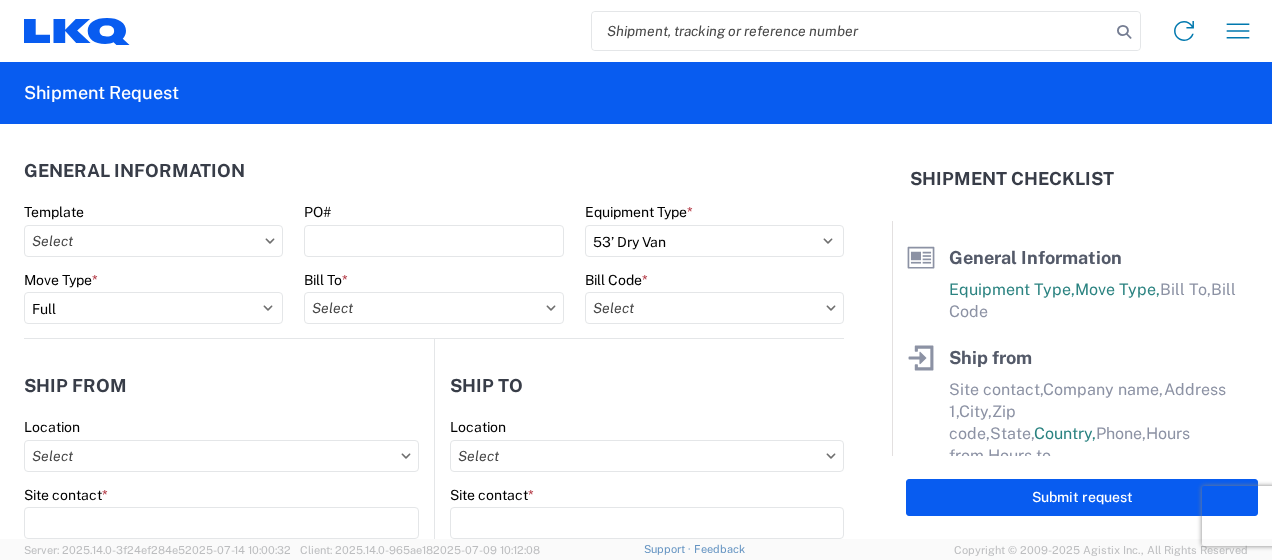 type on "[NUMBER] - [CITY], [STATE] ([ABBREVIATION])" 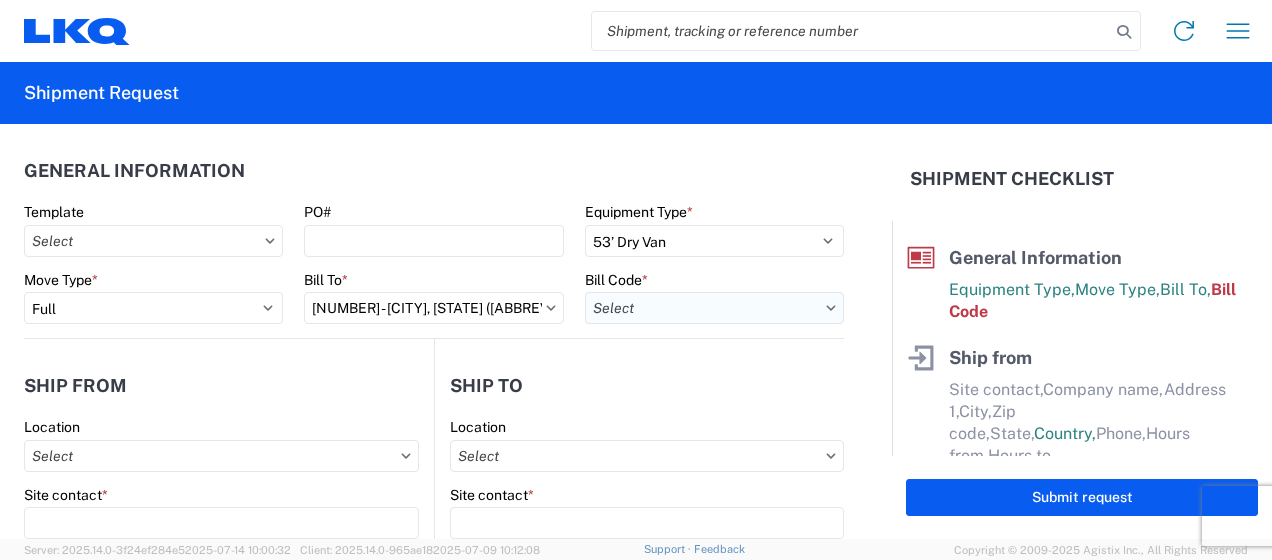 click on "Bill Code  *" at bounding box center (714, 308) 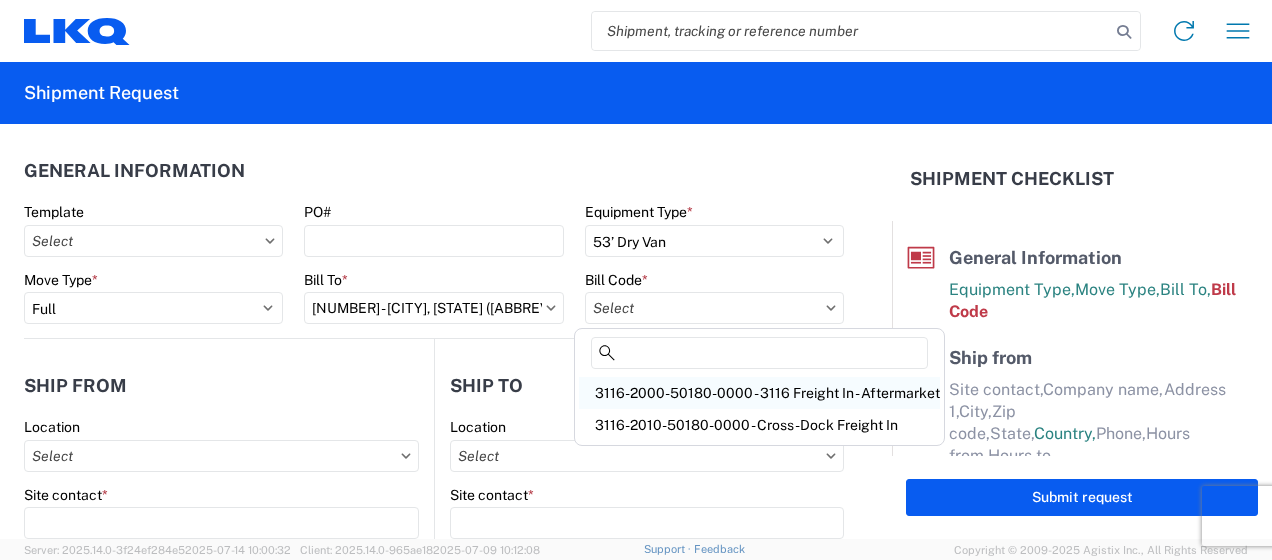 click on "3116-2000-50180-0000 - 3116 Freight In - Aftermarket" 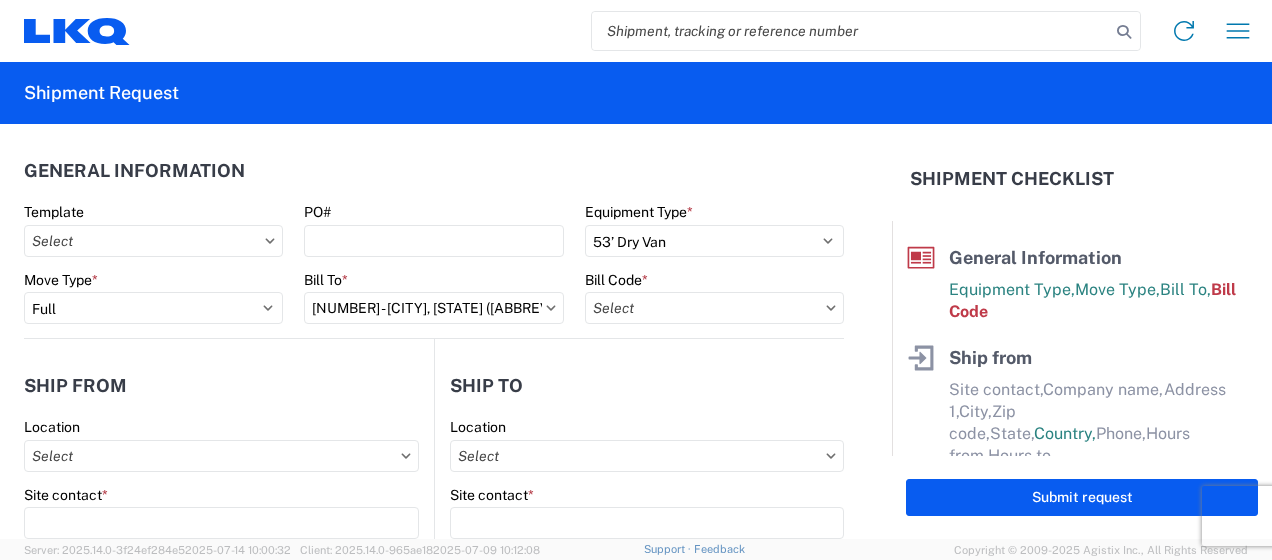 type on "3116-2000-50180-0000 - 3116 Freight In - Aftermarket" 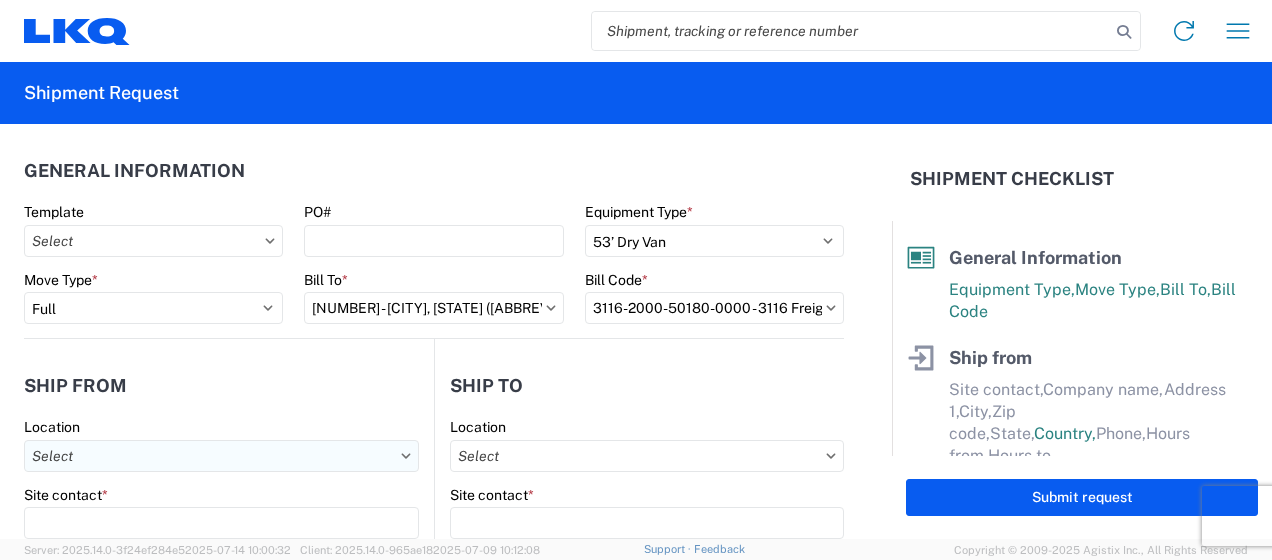 click on "Location" at bounding box center [221, 456] 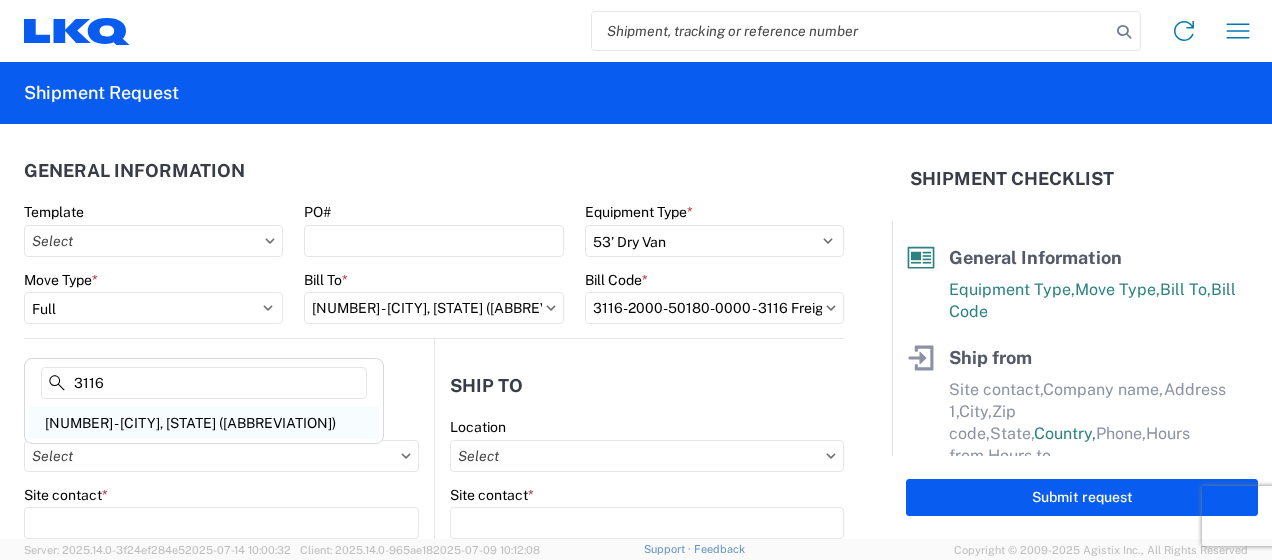 type on "3116" 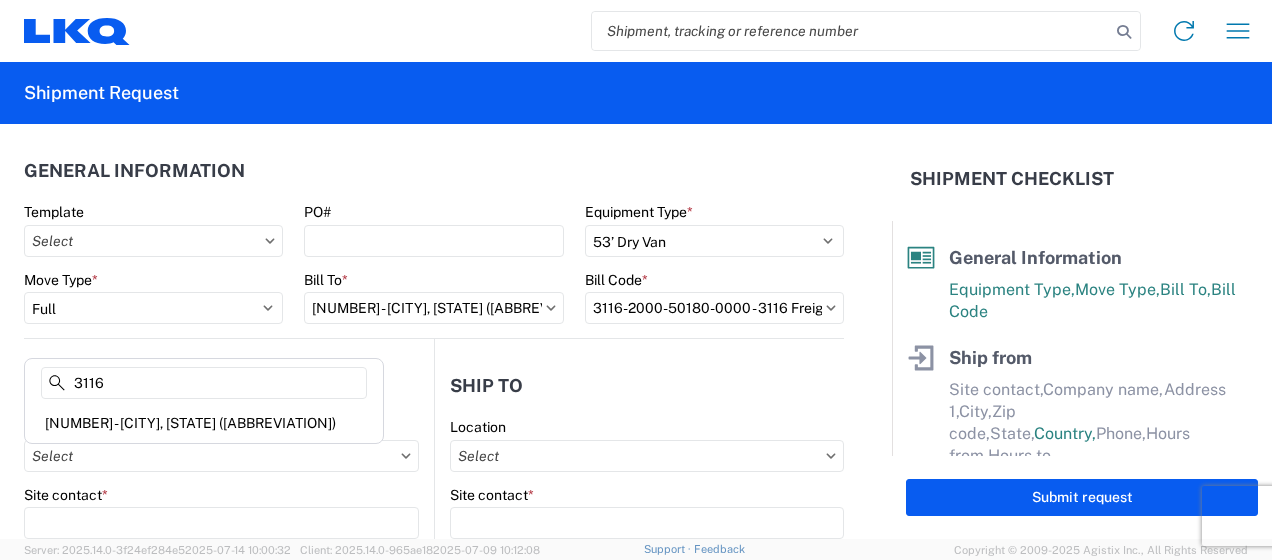 click on "[NUMBER] - [CITY], [STATE] ([ABBREVIATION])" 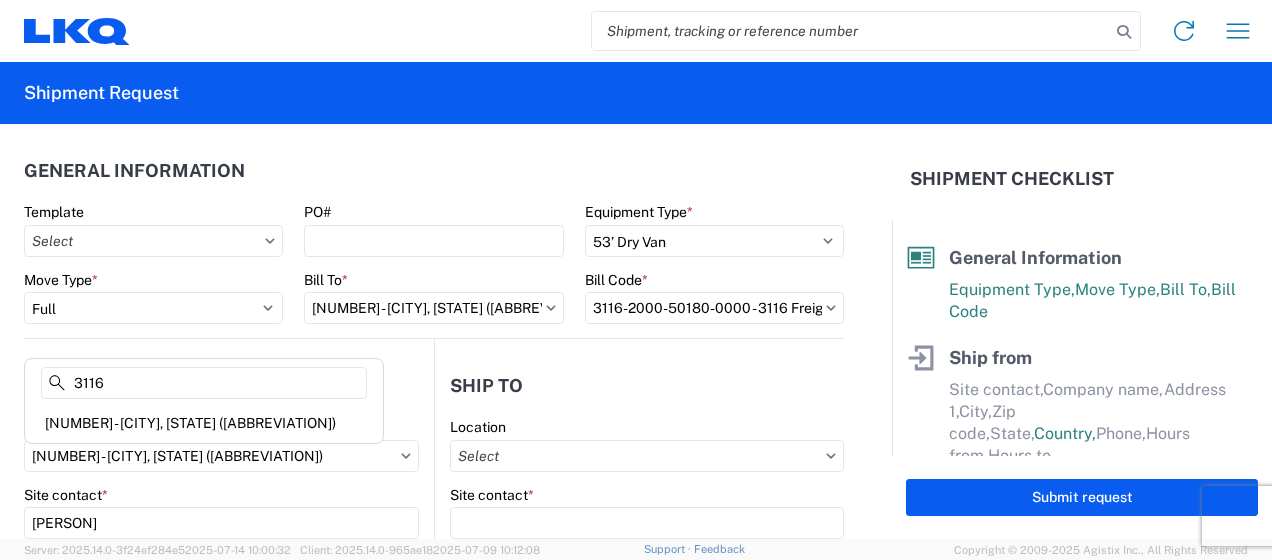 select on "MI" 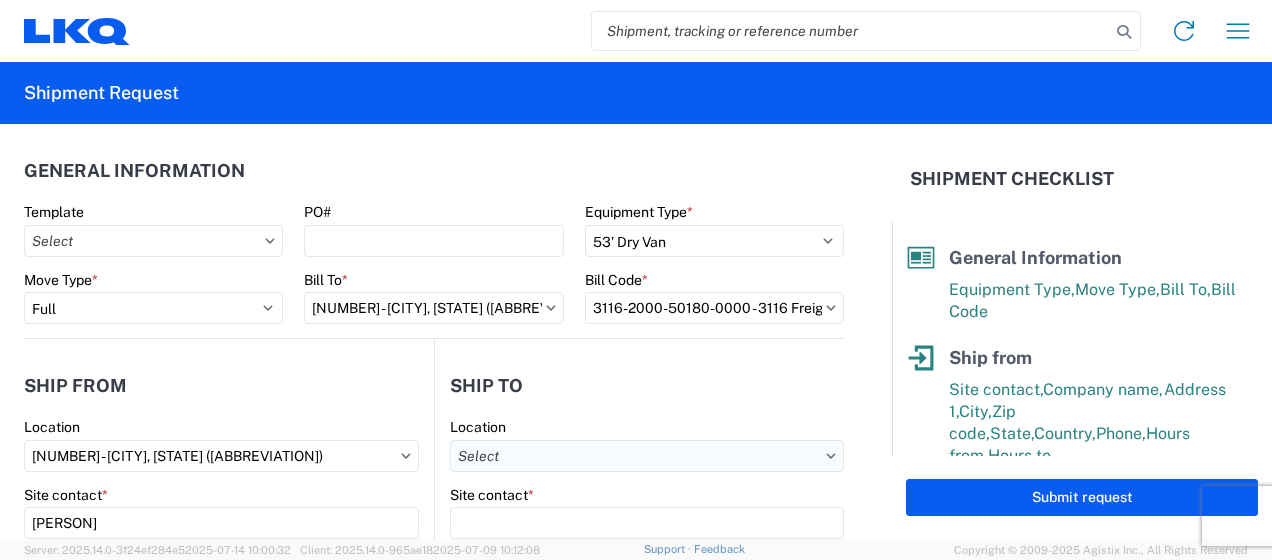 click on "Location" at bounding box center (647, 456) 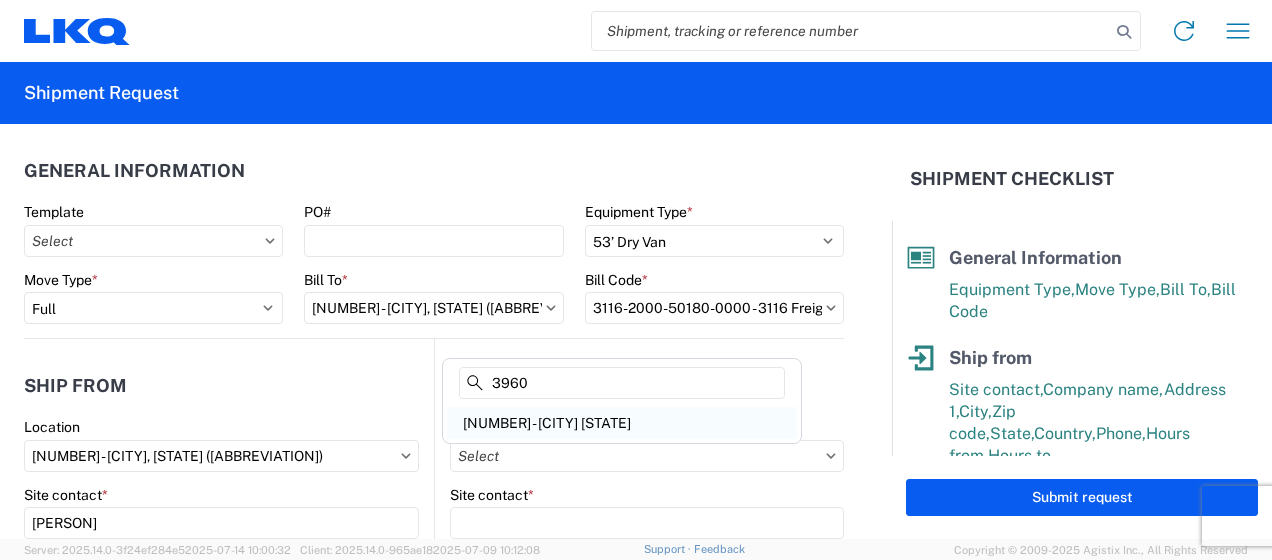 type on "3960" 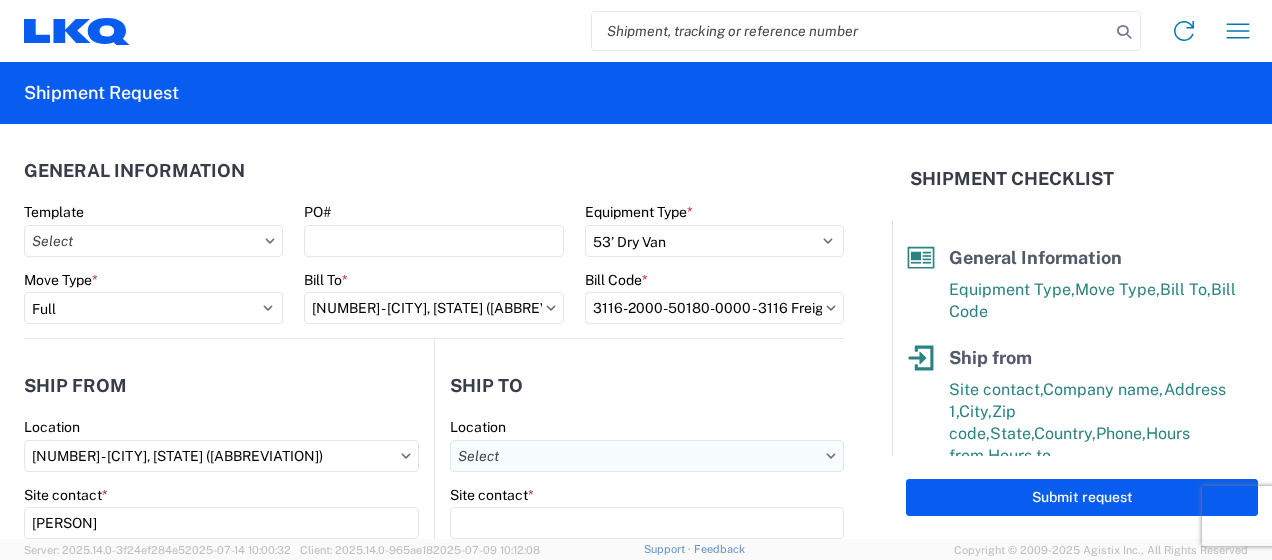 type on "[NUMBER] - [CITY] [STATE]" 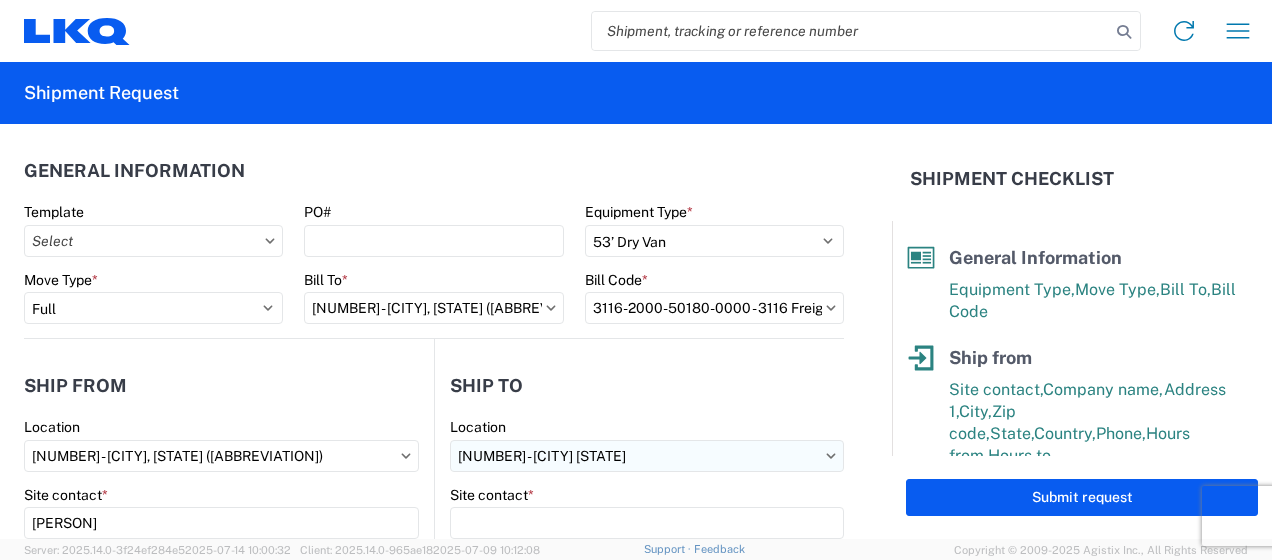 select on "US" 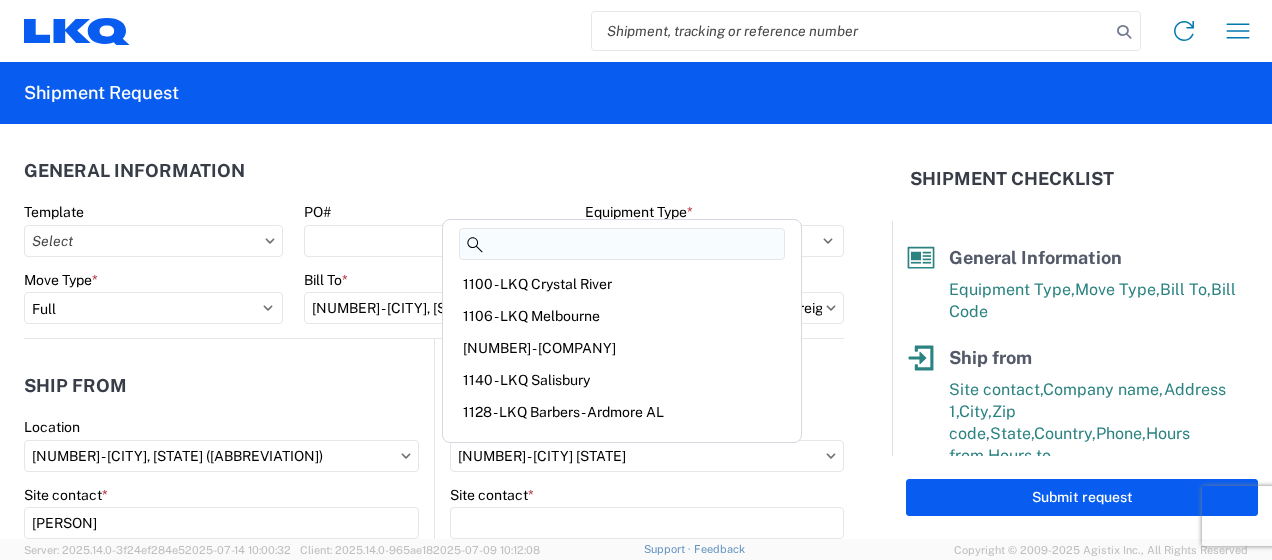 click on "Site contact  *" 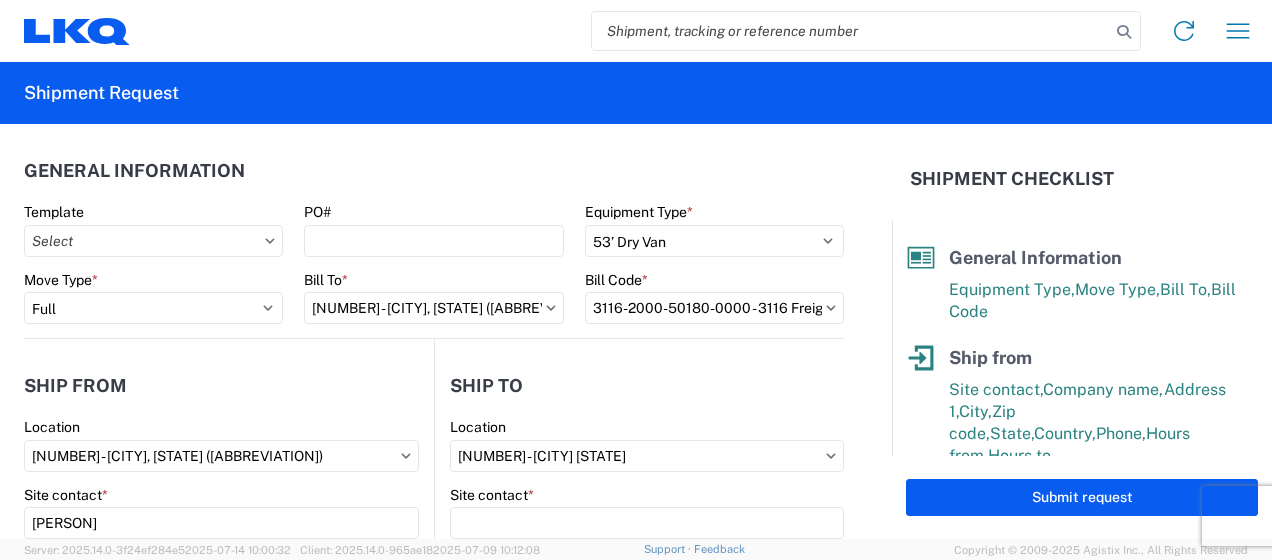 click on "Site contact  *" 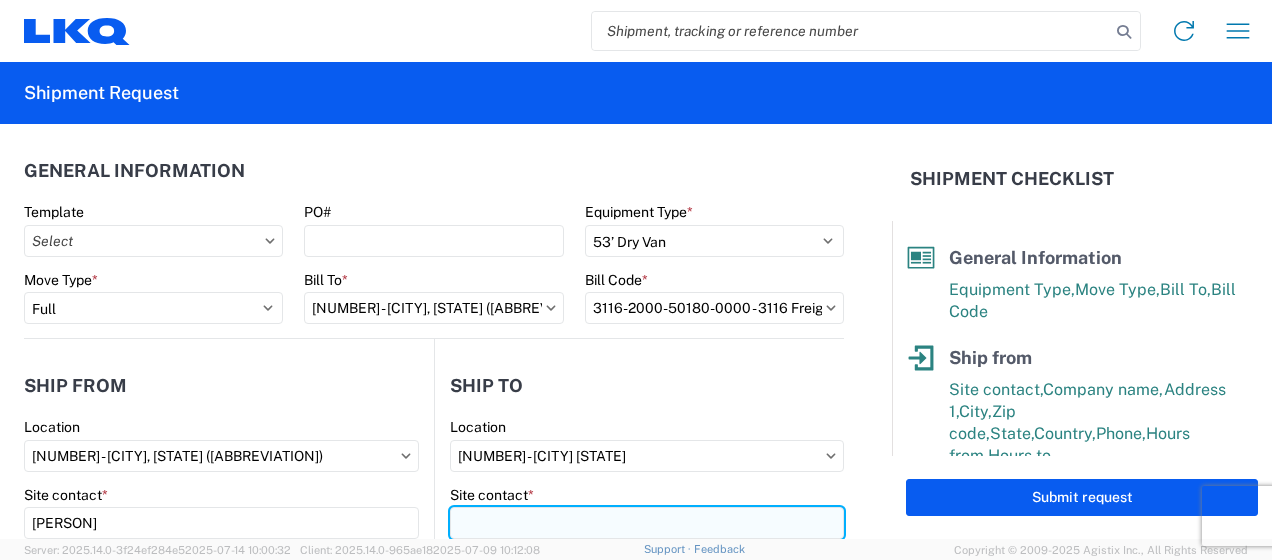 click on "Site contact  *" at bounding box center (647, 523) 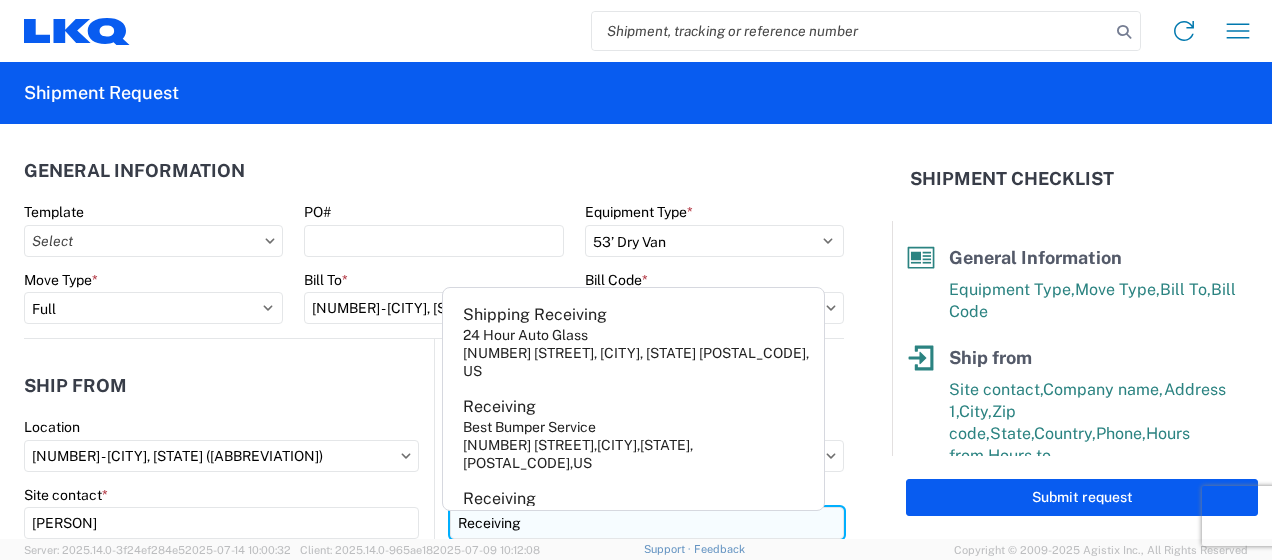 type on "Receiving" 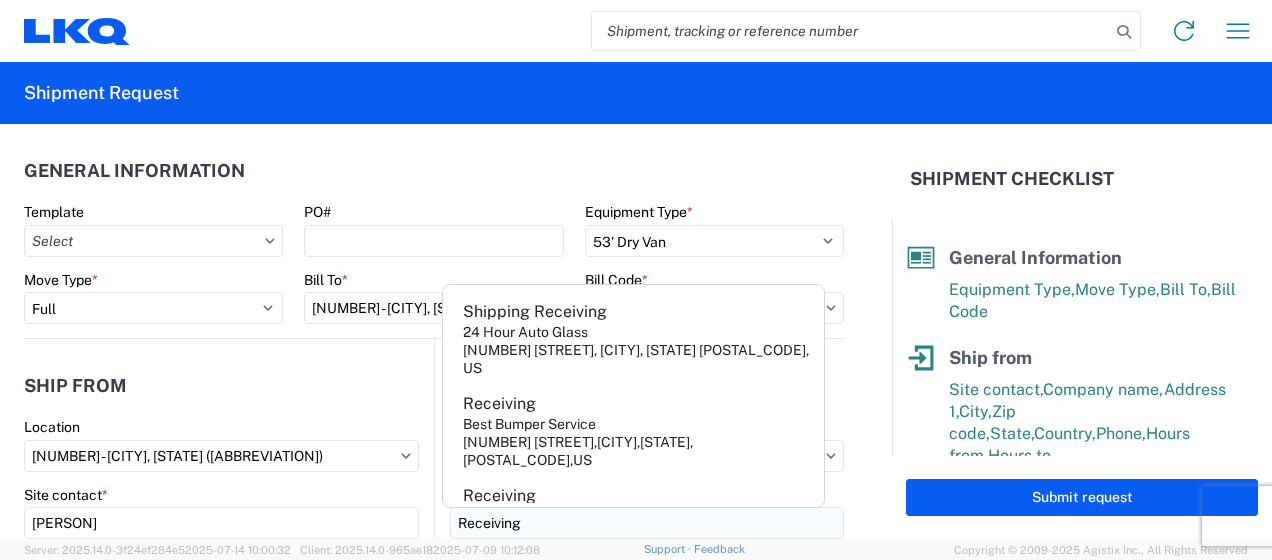 scroll, scrollTop: 258, scrollLeft: 0, axis: vertical 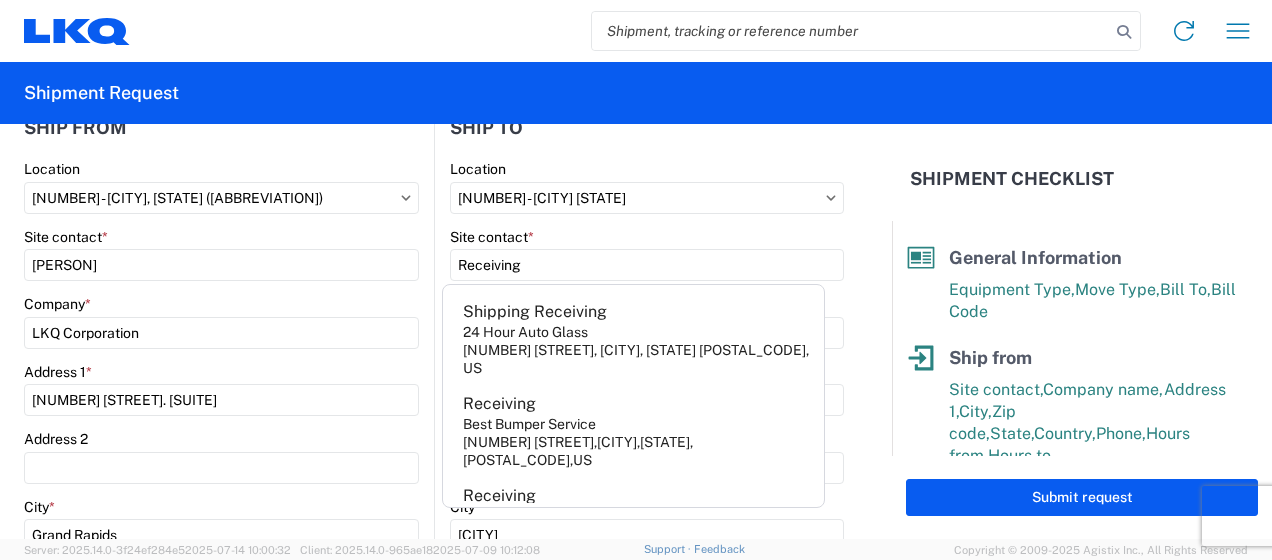 click on "Site contact  *" 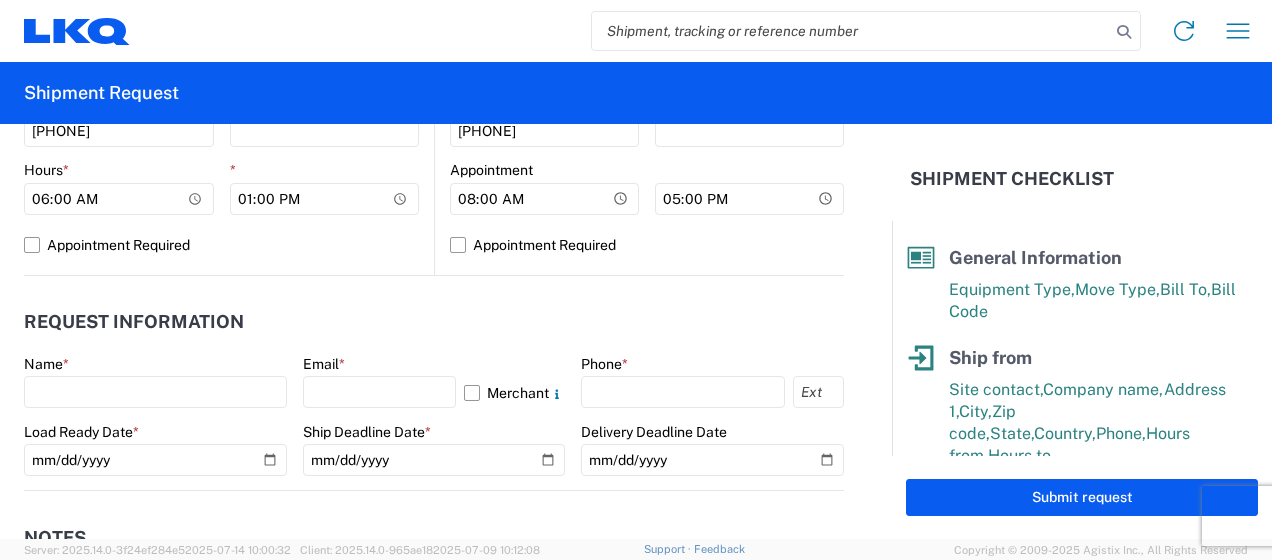 scroll, scrollTop: 958, scrollLeft: 0, axis: vertical 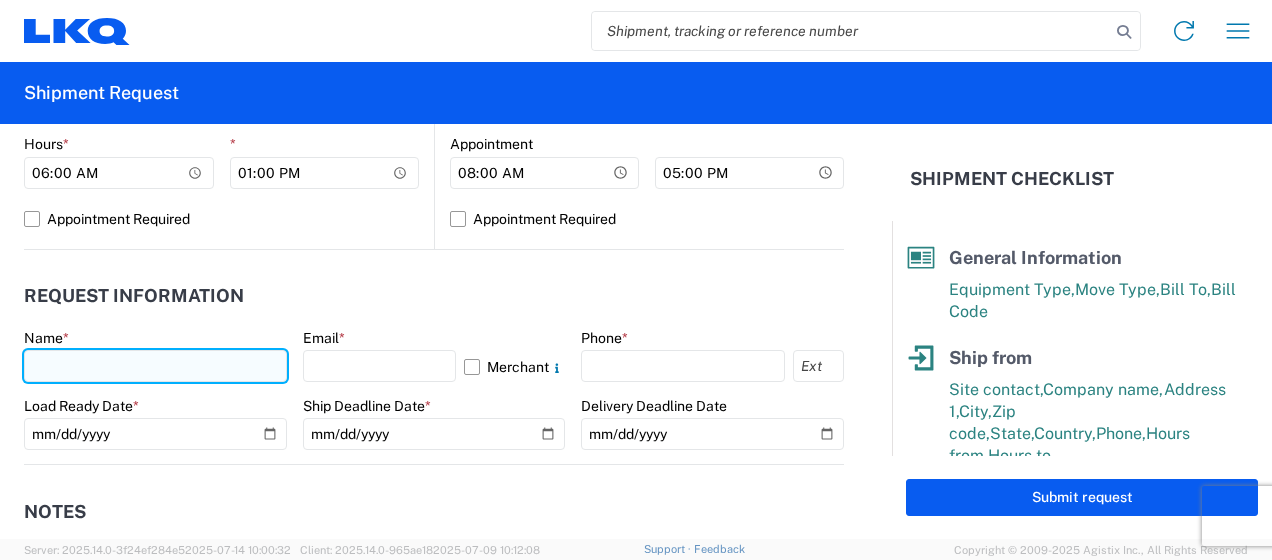 click 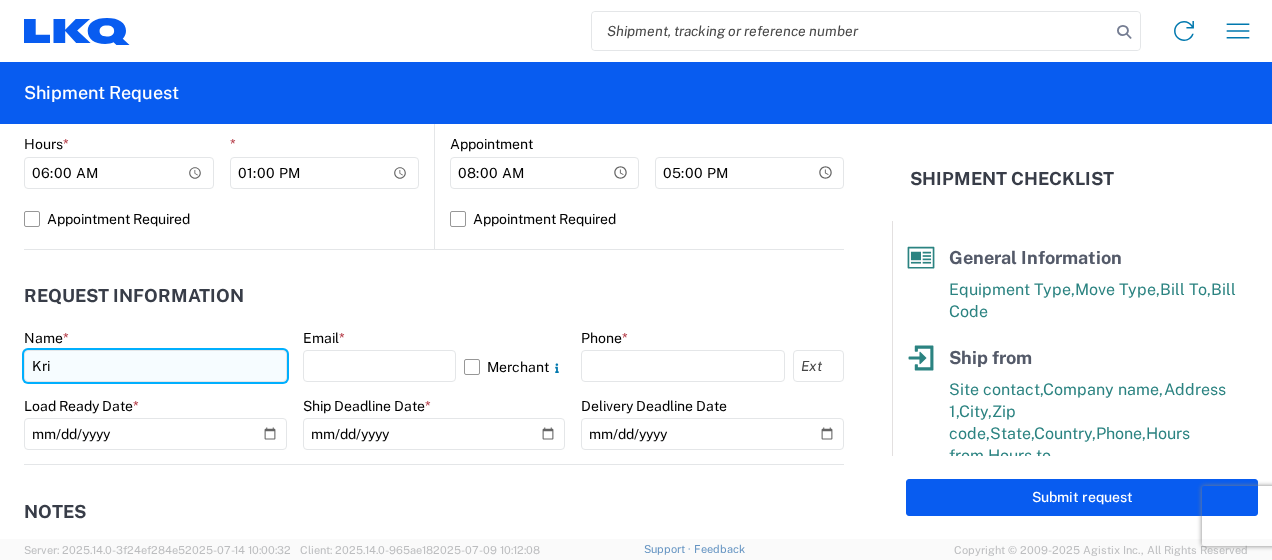 type on "[PERSON]" 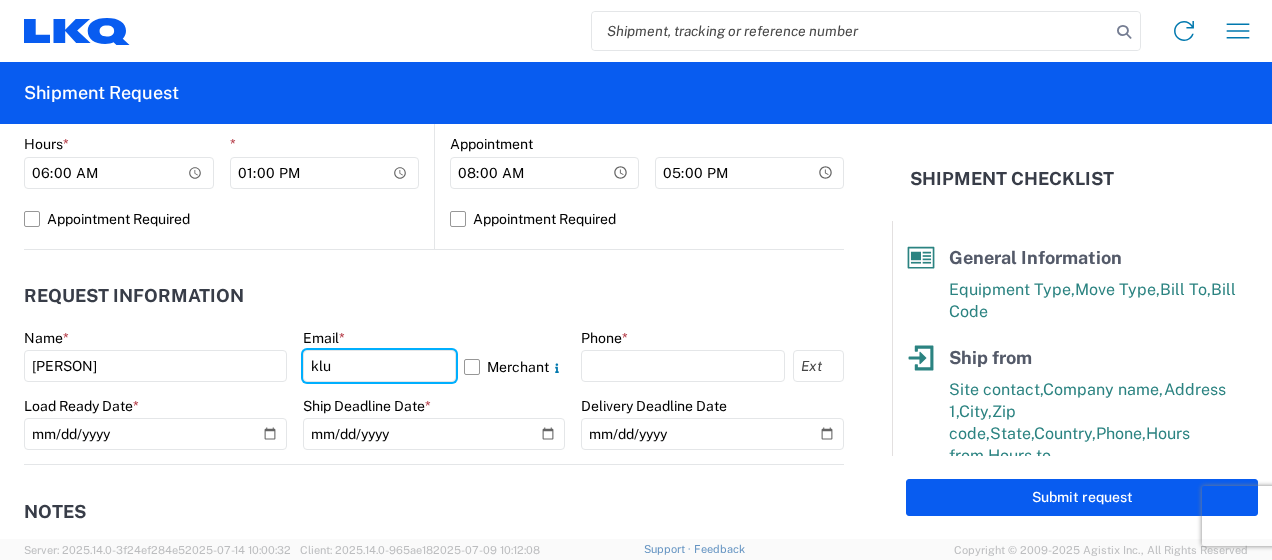 type on "[EMAIL]" 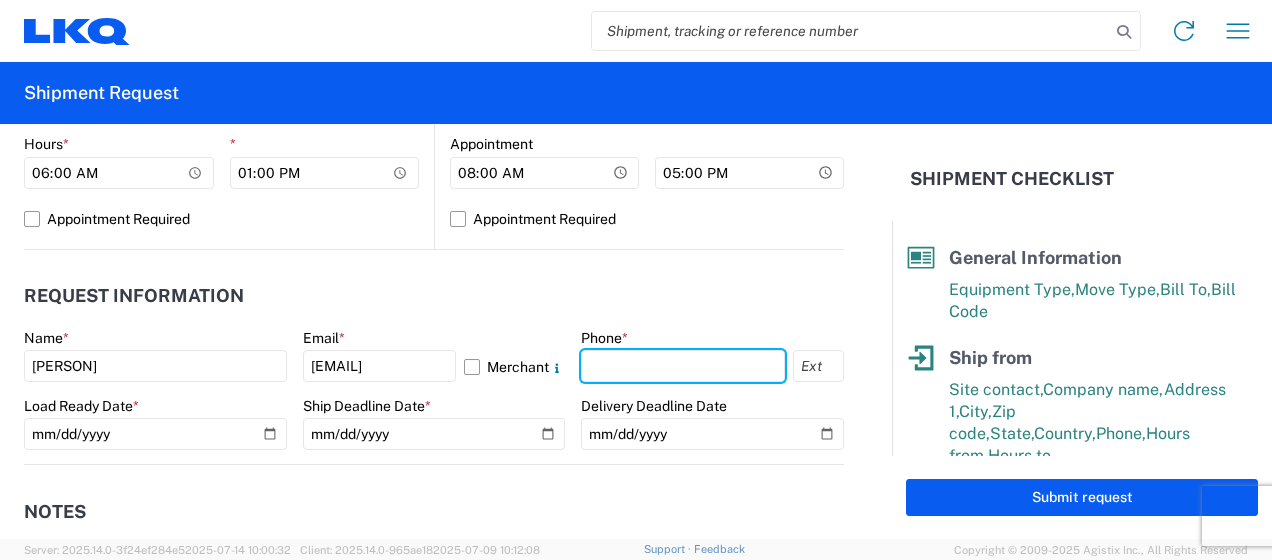 type on "6167541500" 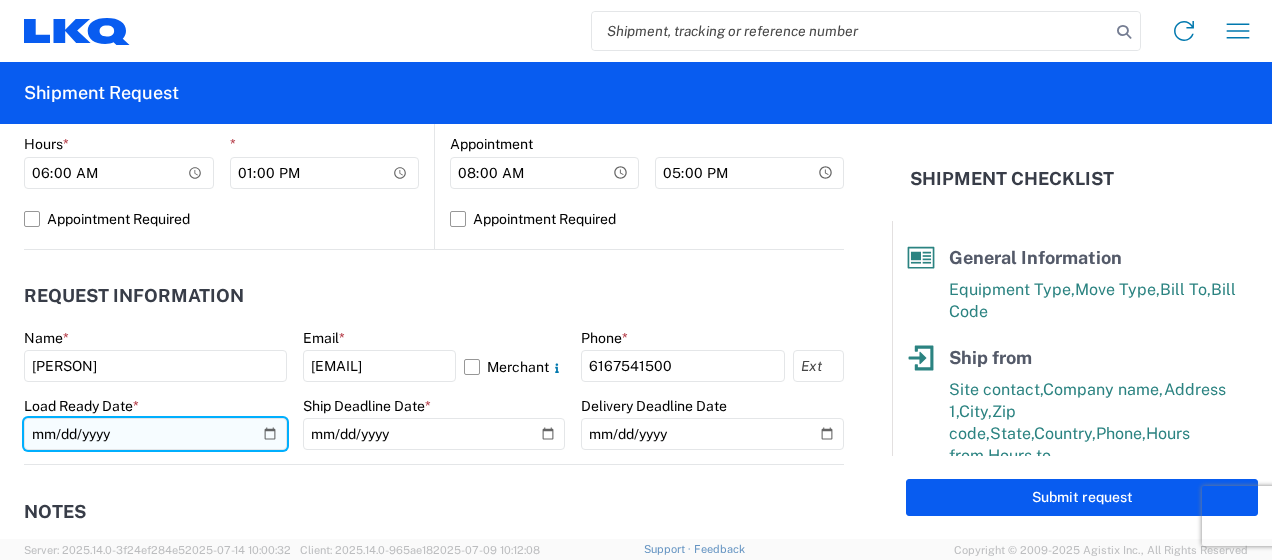 click 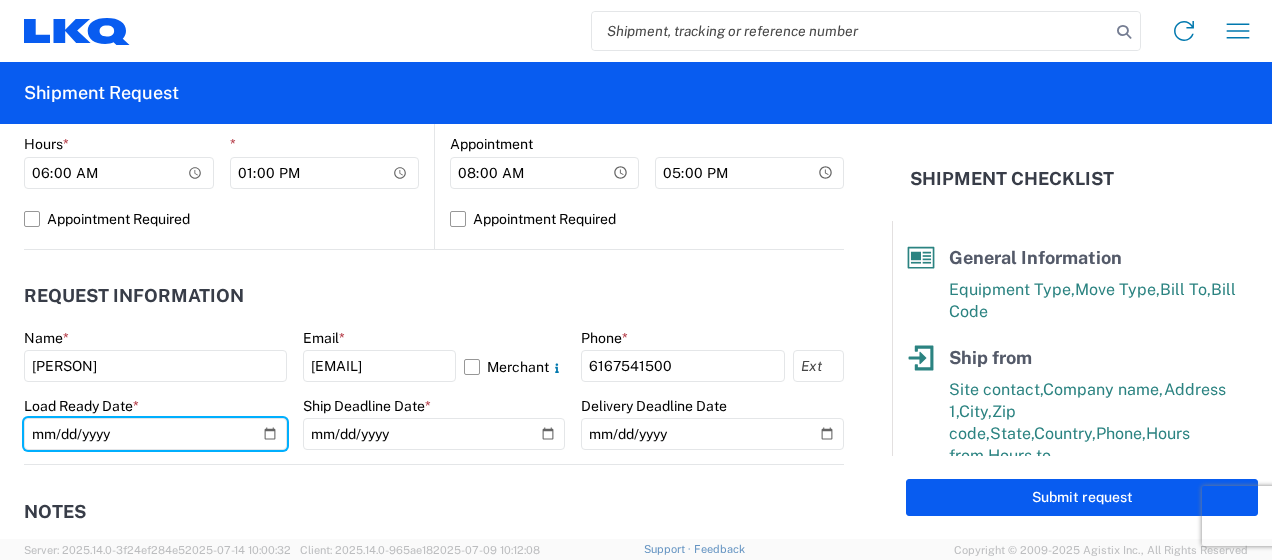 type on "[DATE]" 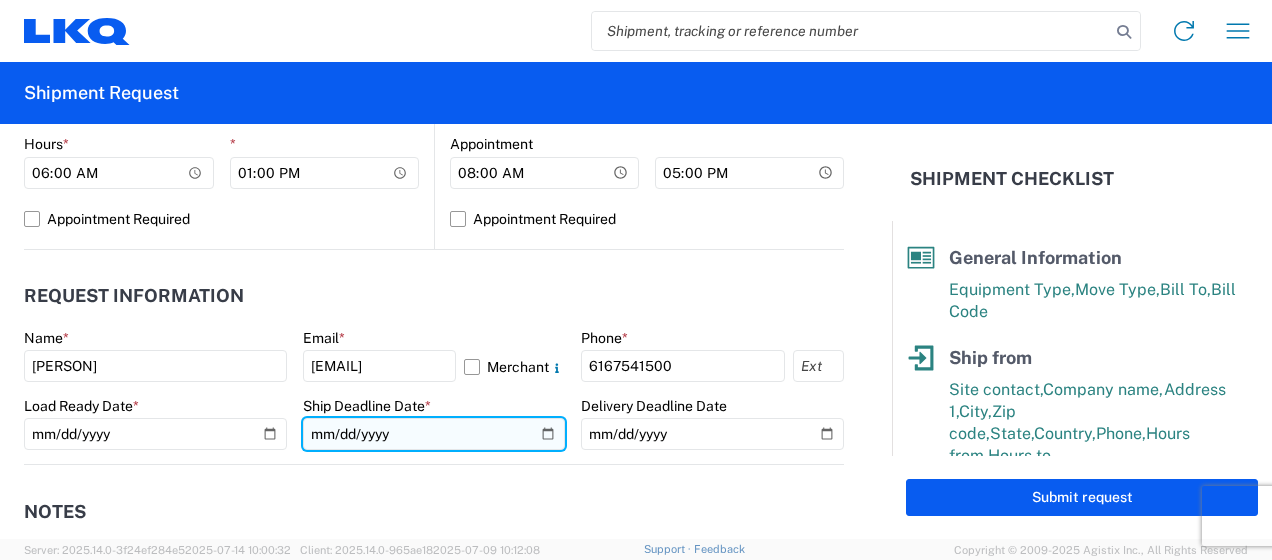 click 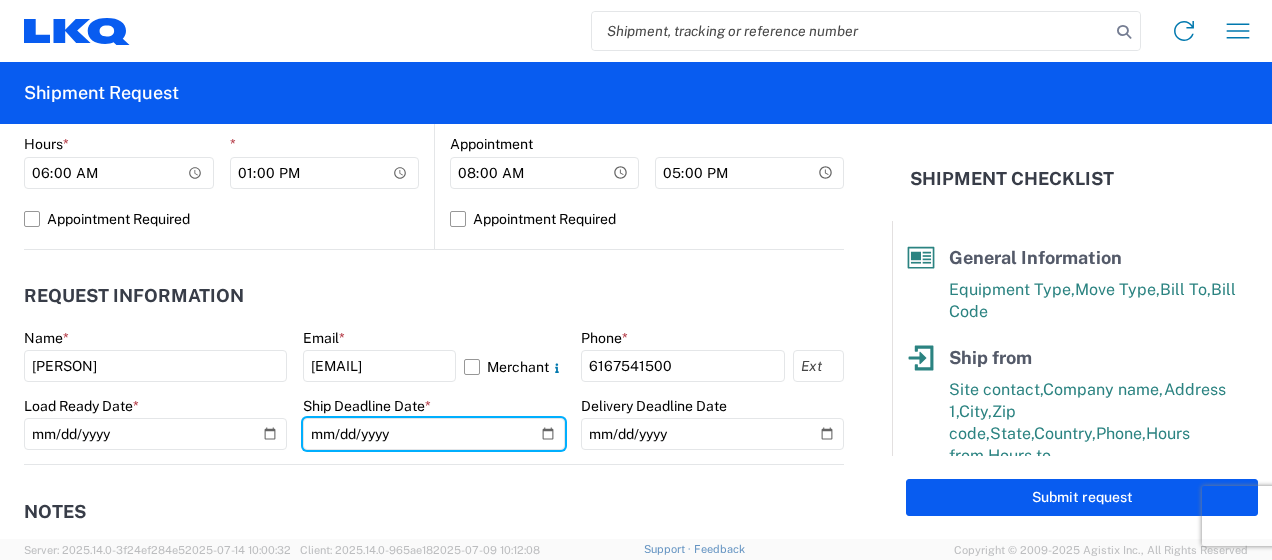 type on "[DATE]" 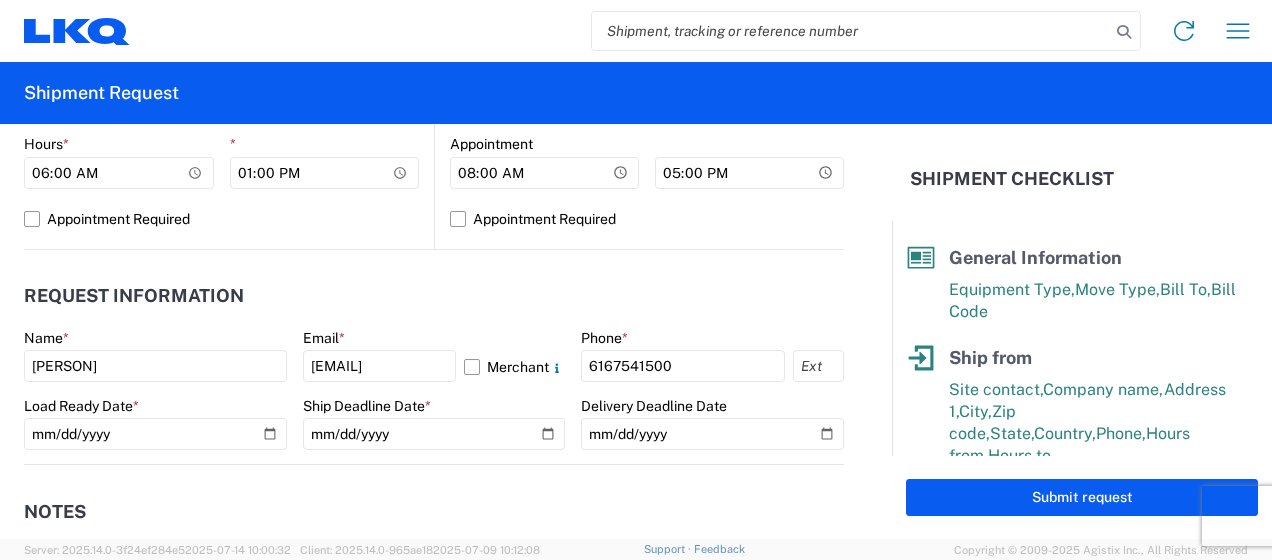 click on "Notes   Internal notes   Public notes
Quote only" 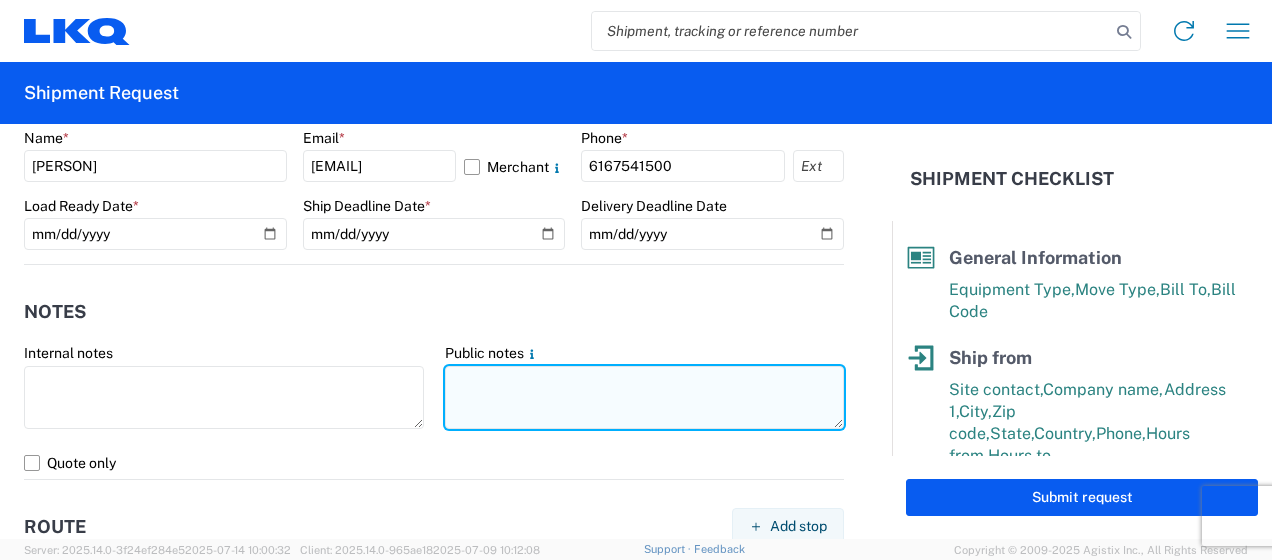 click 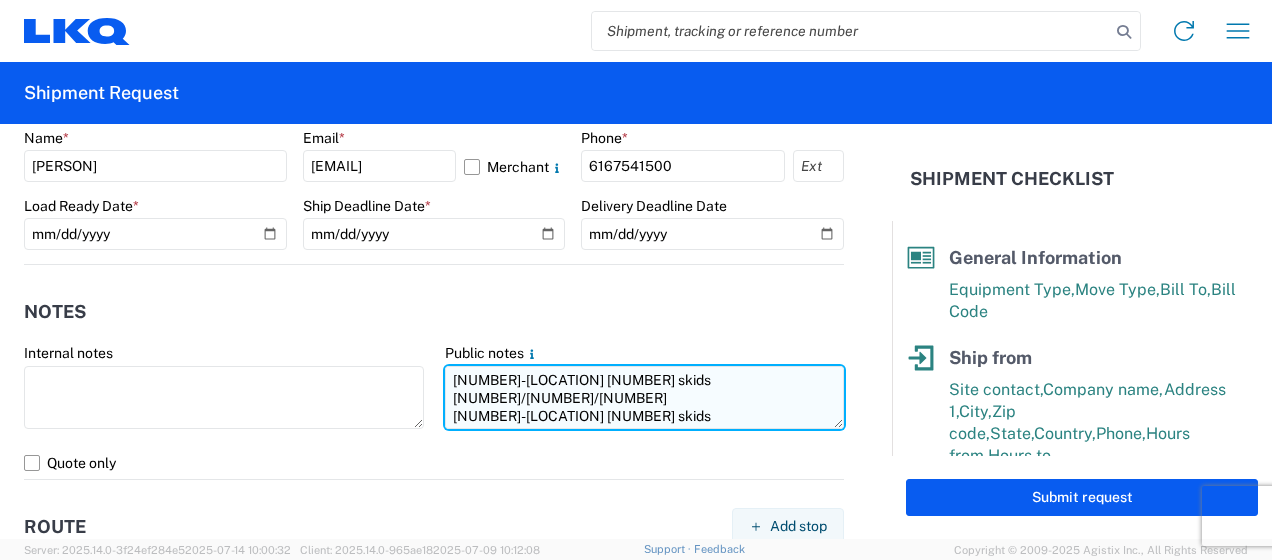 drag, startPoint x: 442, startPoint y: 378, endPoint x: 681, endPoint y: 412, distance: 241.4063 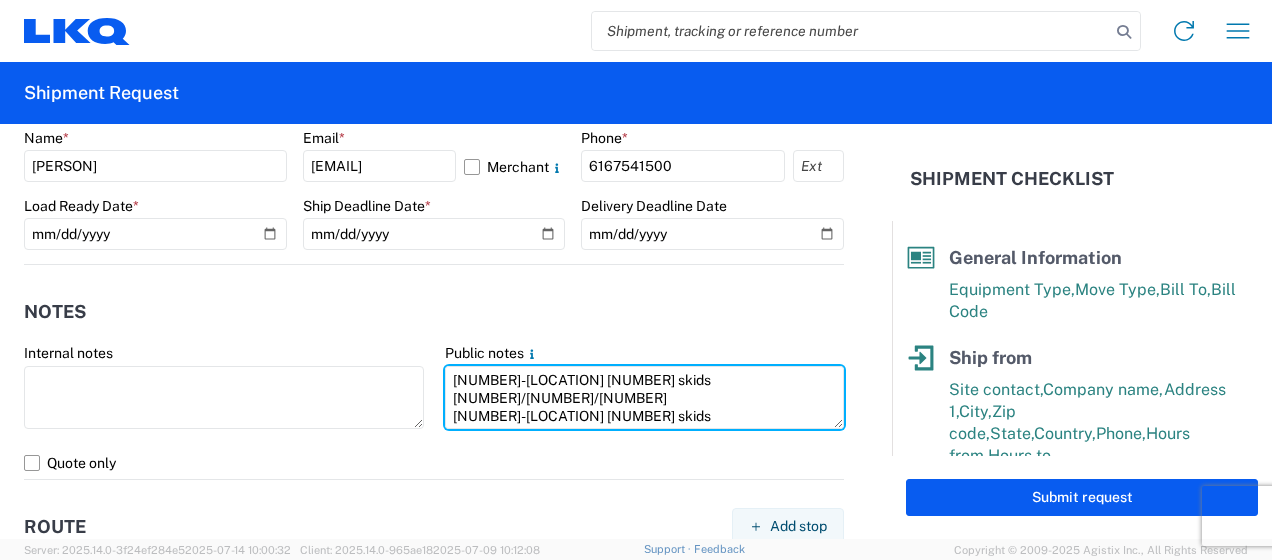 type on "[NUMBER]-[LOCATION] [NUMBER] skids [NUMBER]/[NUMBER]/[NUMBER]
[NUMBER]-[LOCATION] [NUMBER] skids [NUMBER]/[NUMBER]/[NUMBER]
[NUMBER]-[LOCATION] [NUMBER] skids [NUMBER]/[NUMBER]" 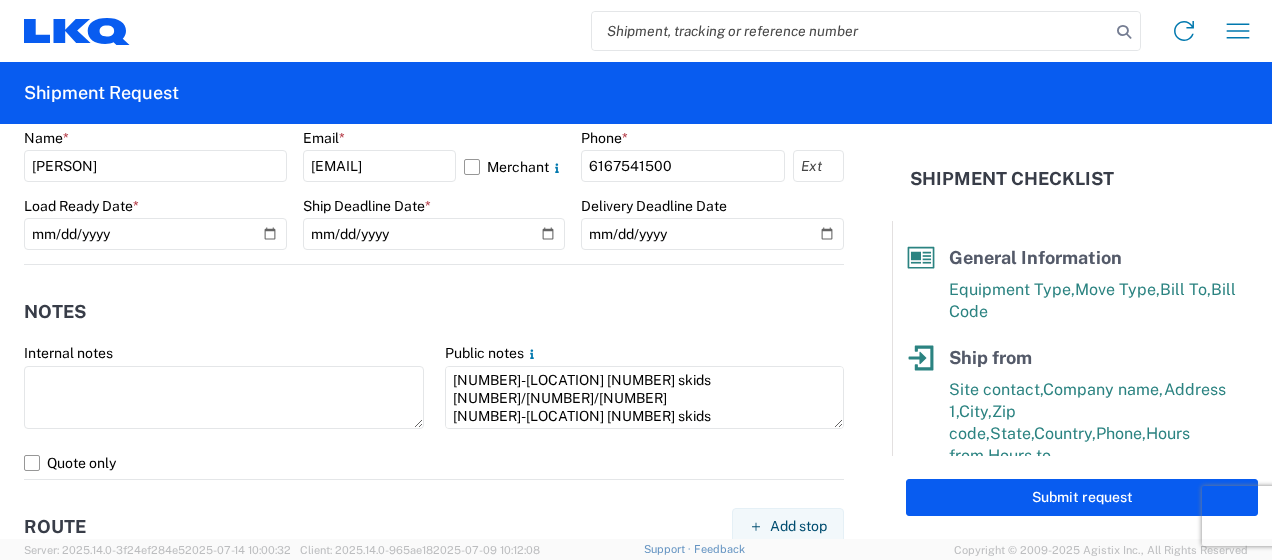 click on "Notes" 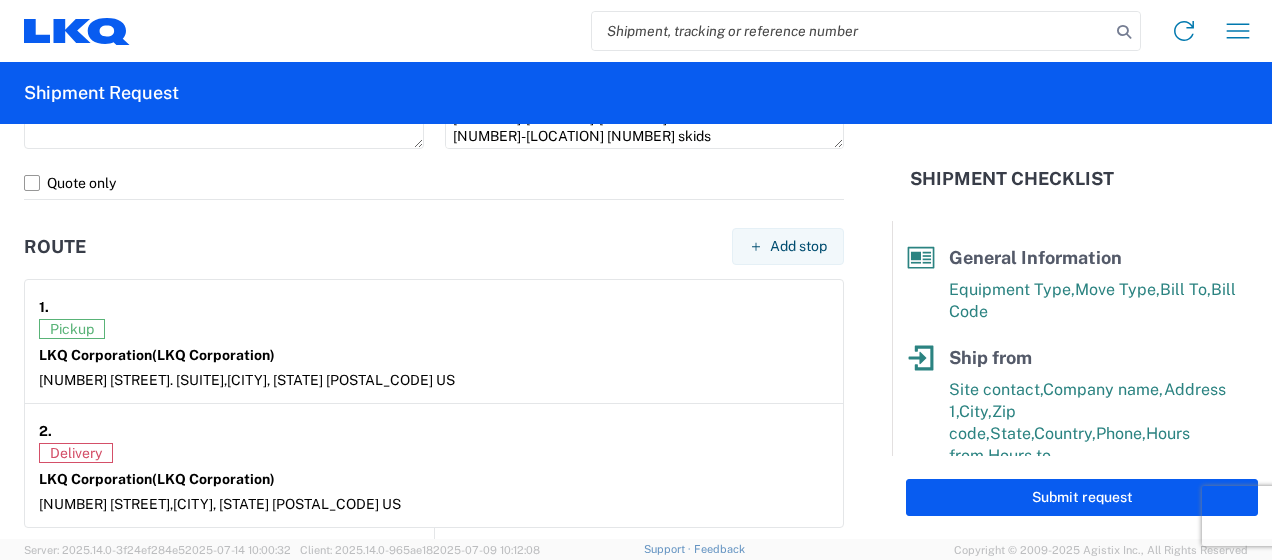 scroll, scrollTop: 1758, scrollLeft: 0, axis: vertical 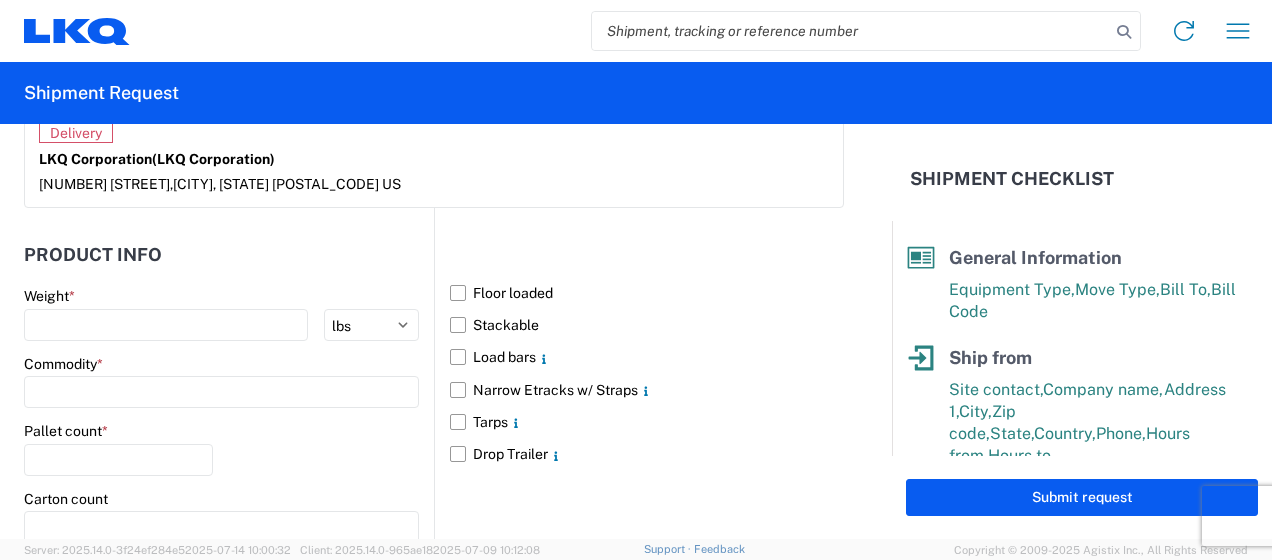 click on "Weight  *" 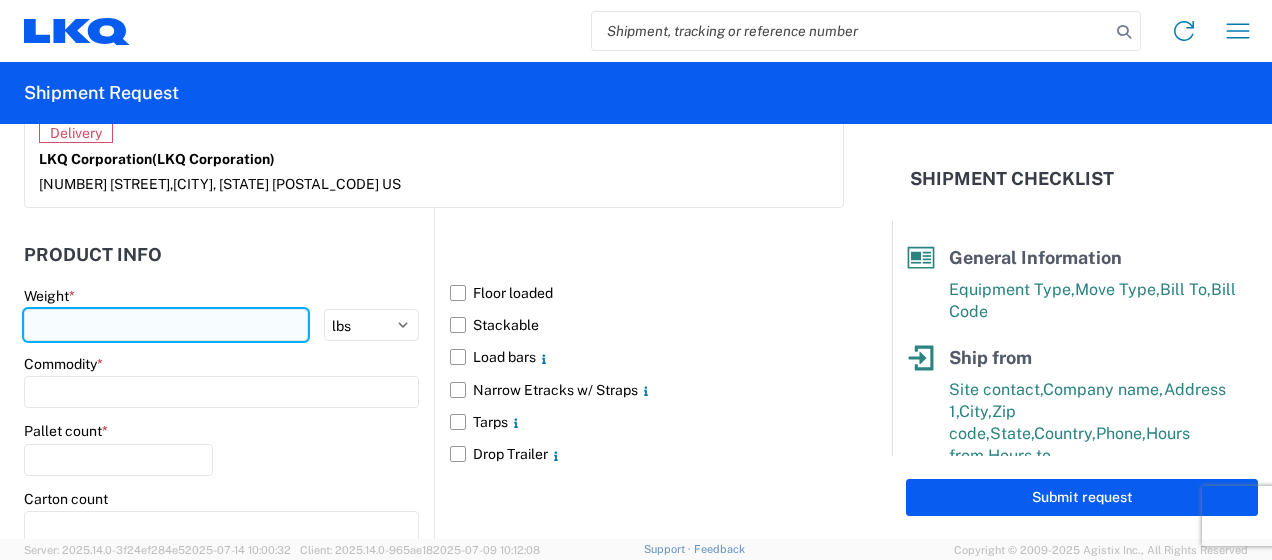 click 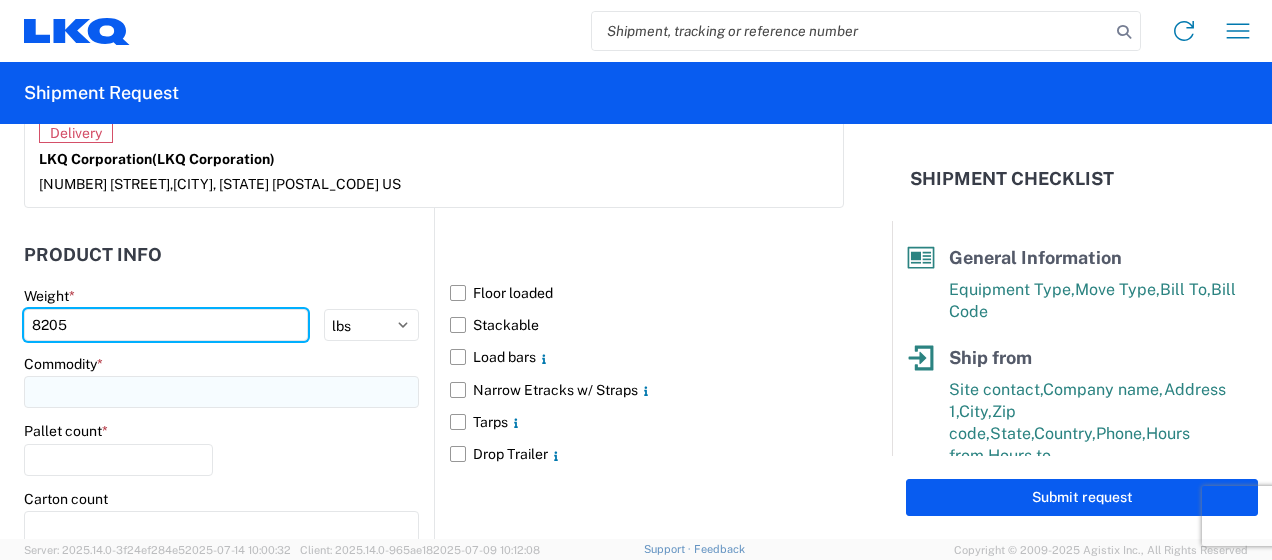 type on "8205" 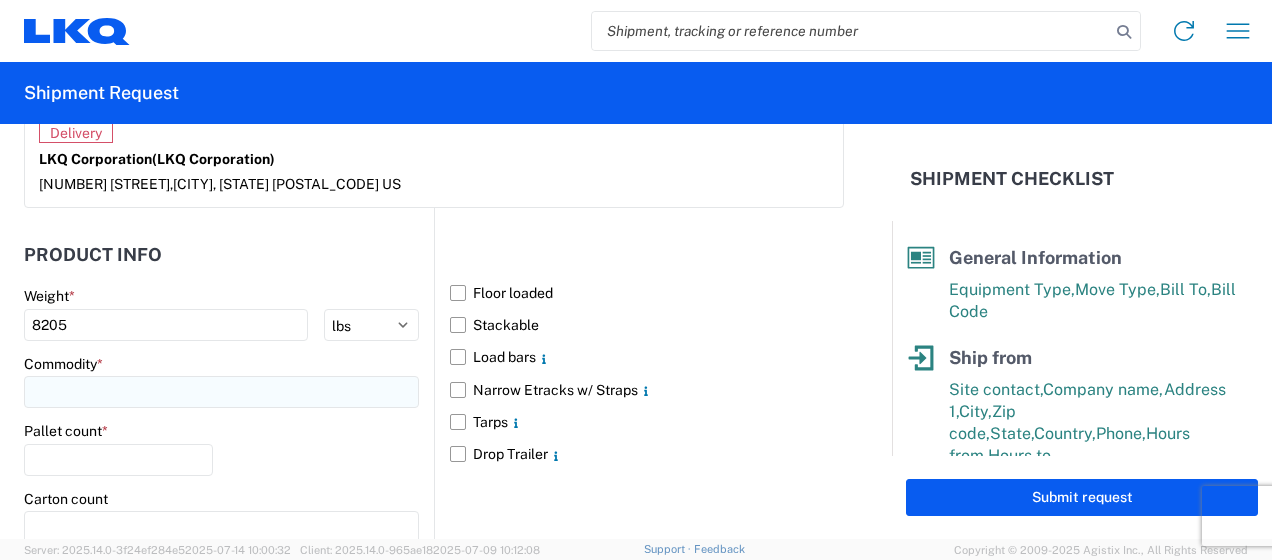 click 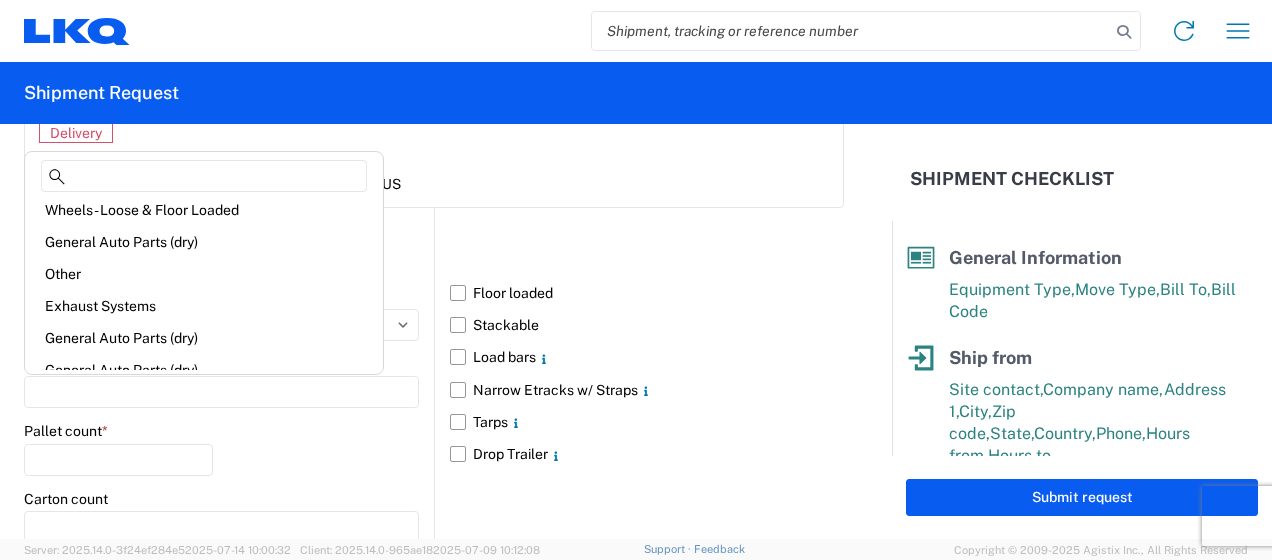 scroll, scrollTop: 300, scrollLeft: 0, axis: vertical 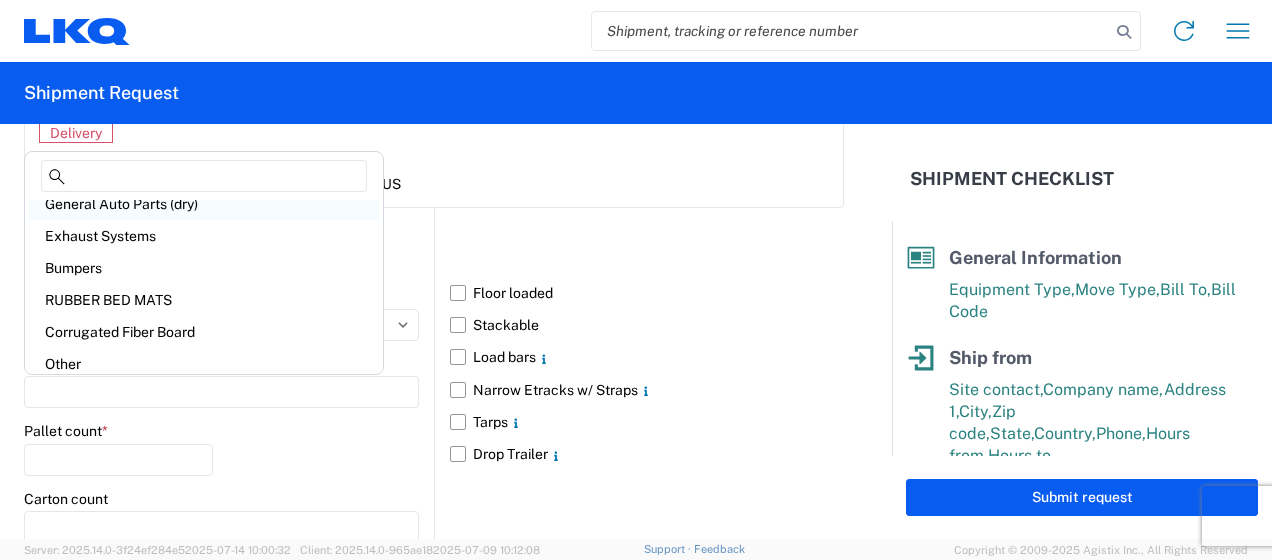 click on "General Auto Parts (dry)" 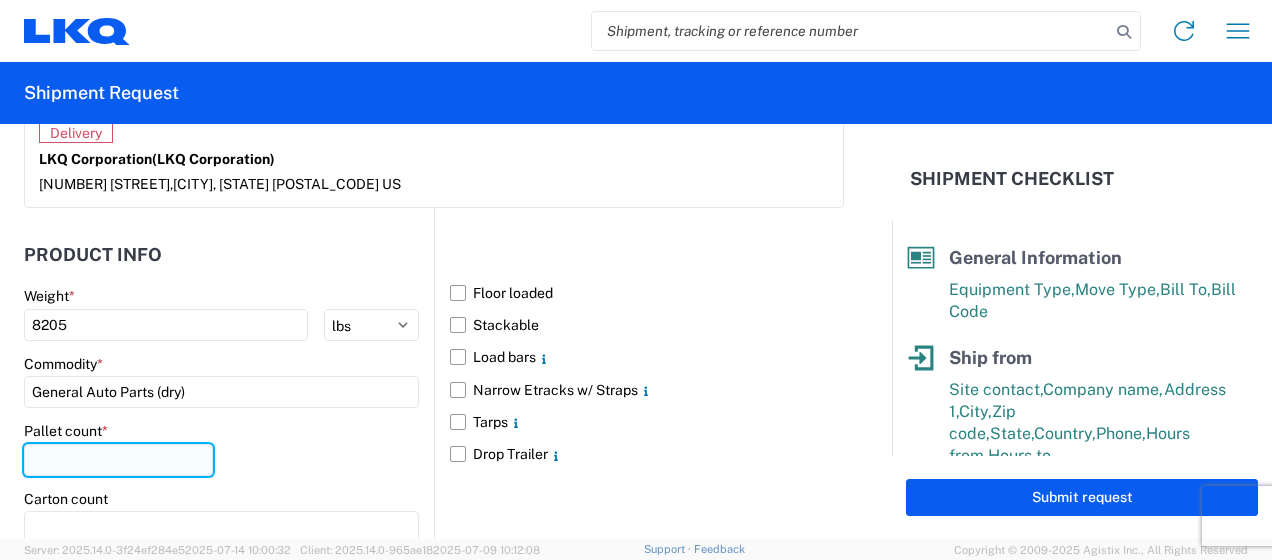 click 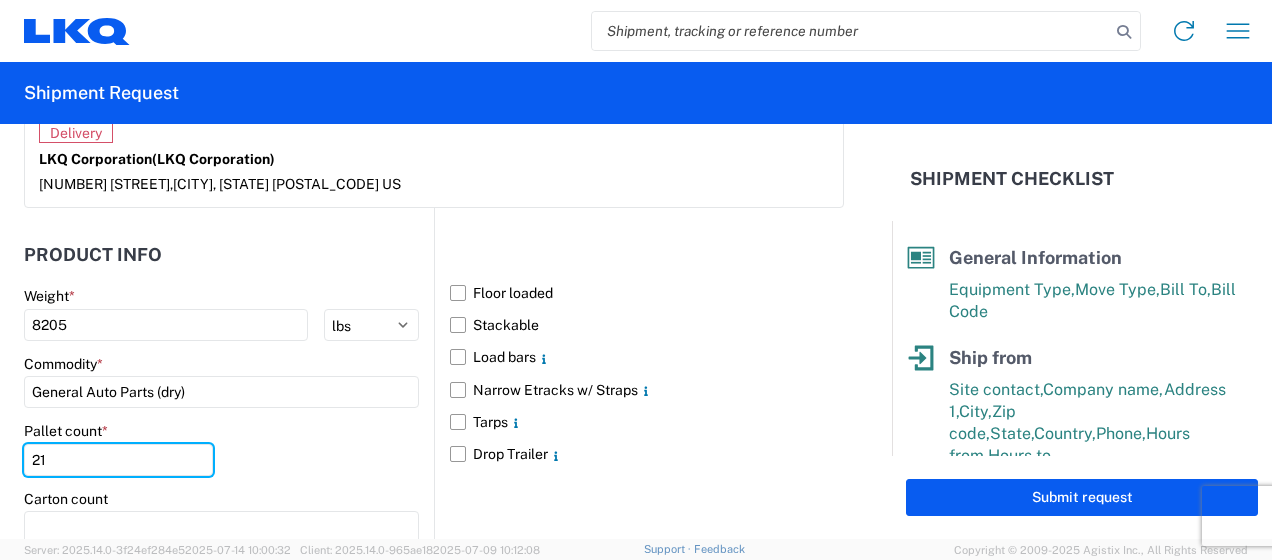 type on "21" 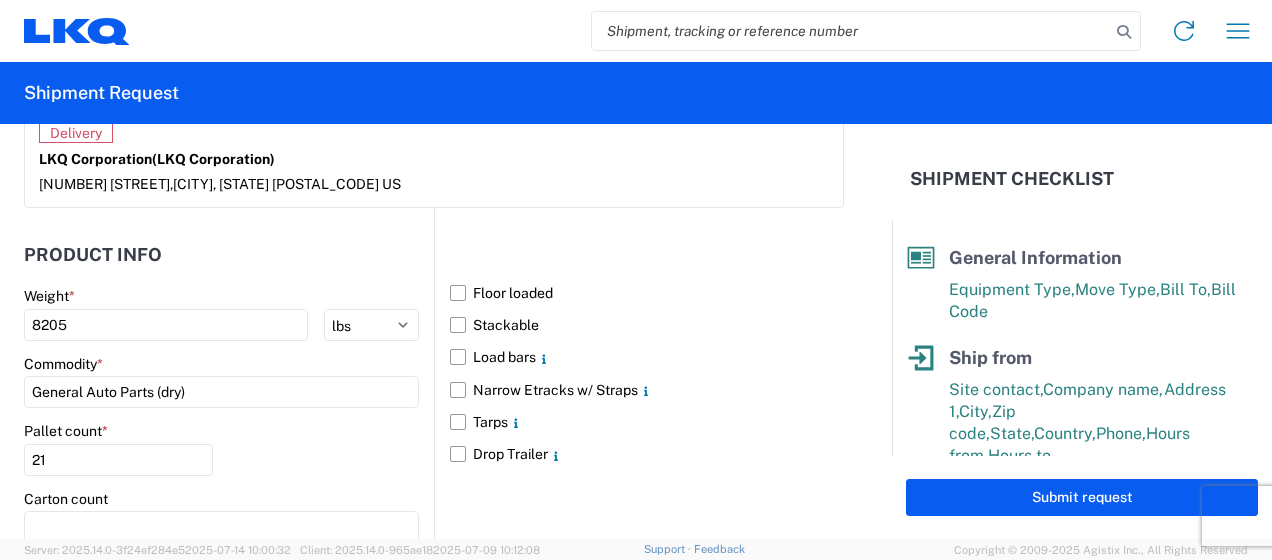 click on "Pallet count  * [NUMBER]" 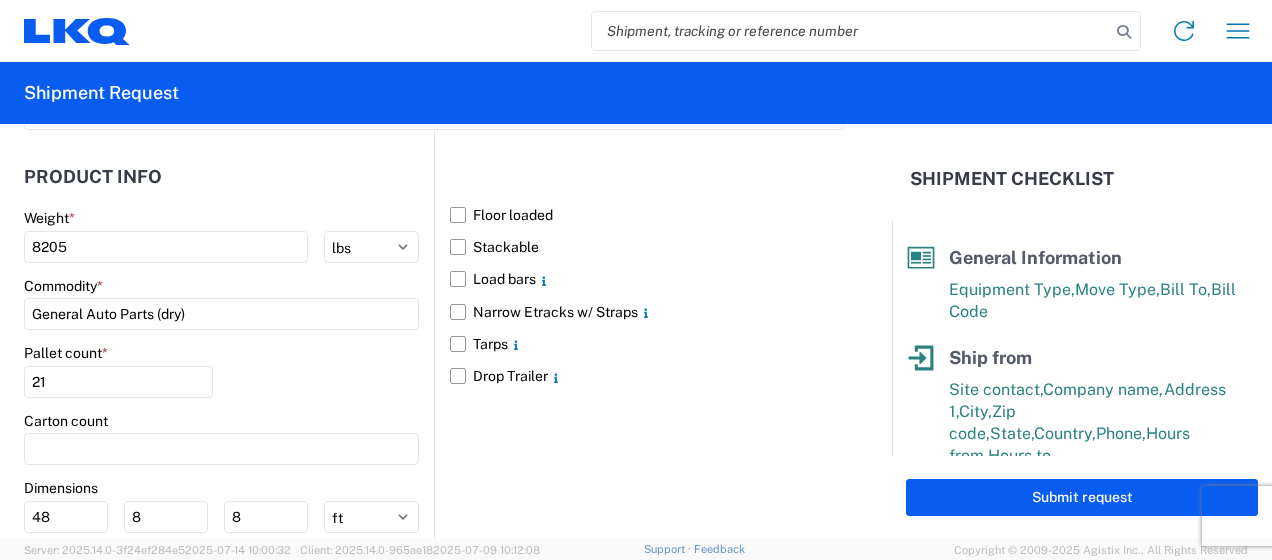 scroll, scrollTop: 1958, scrollLeft: 0, axis: vertical 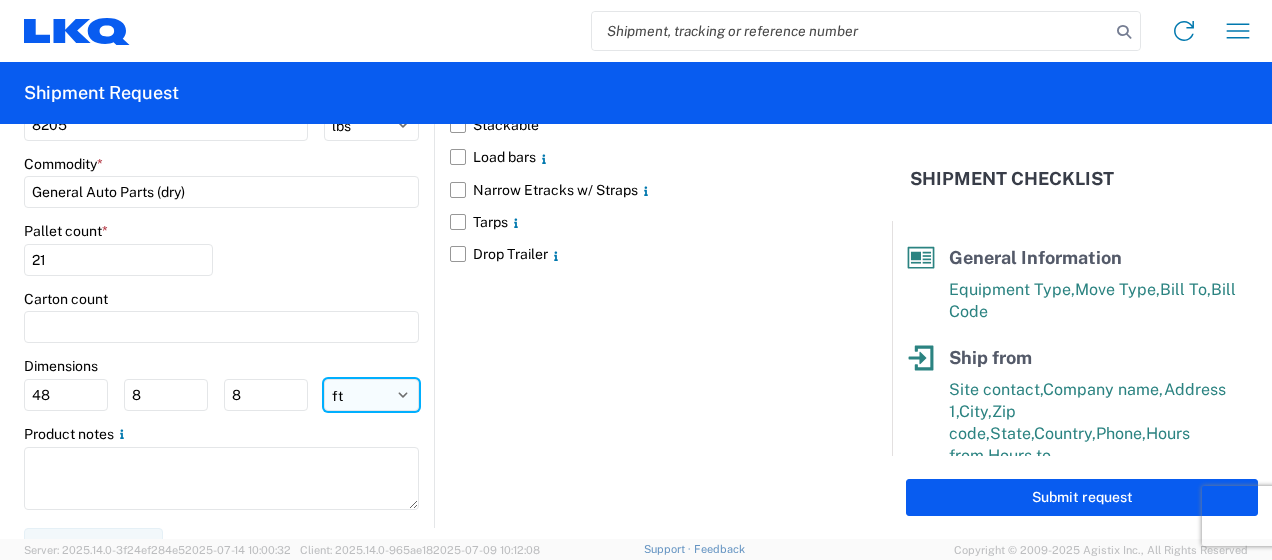 click on "ft in cm" 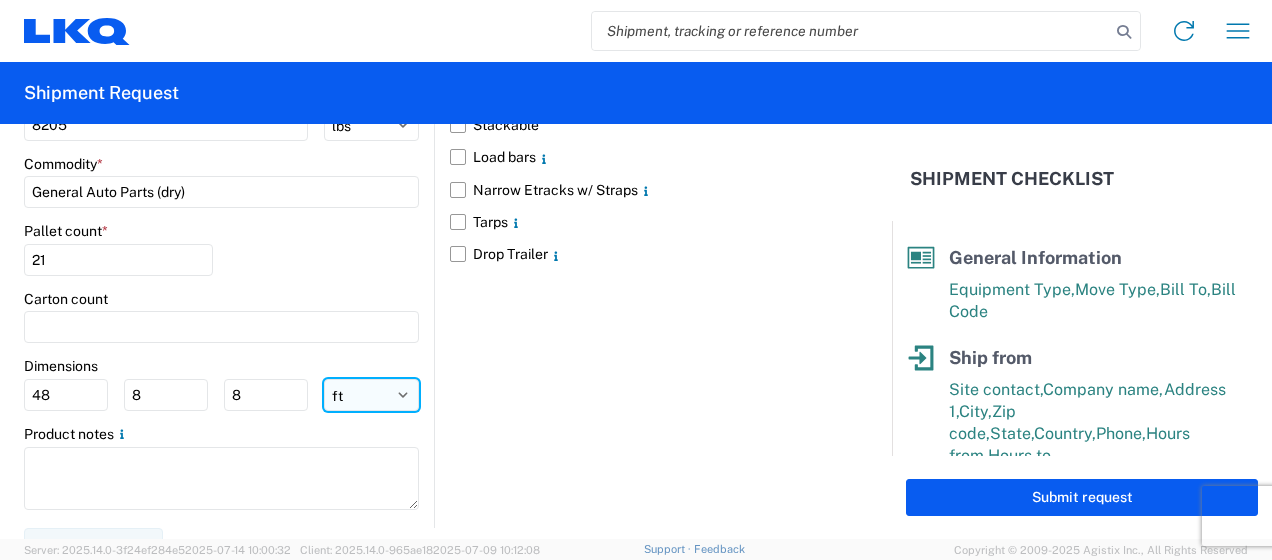 select on "IN" 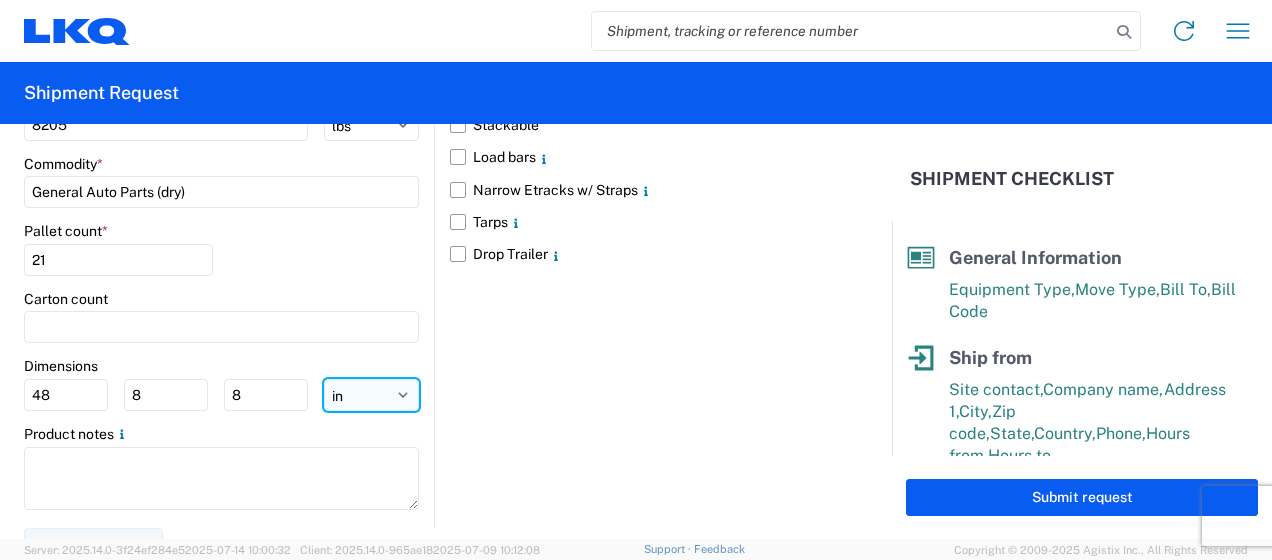 click on "ft in cm" 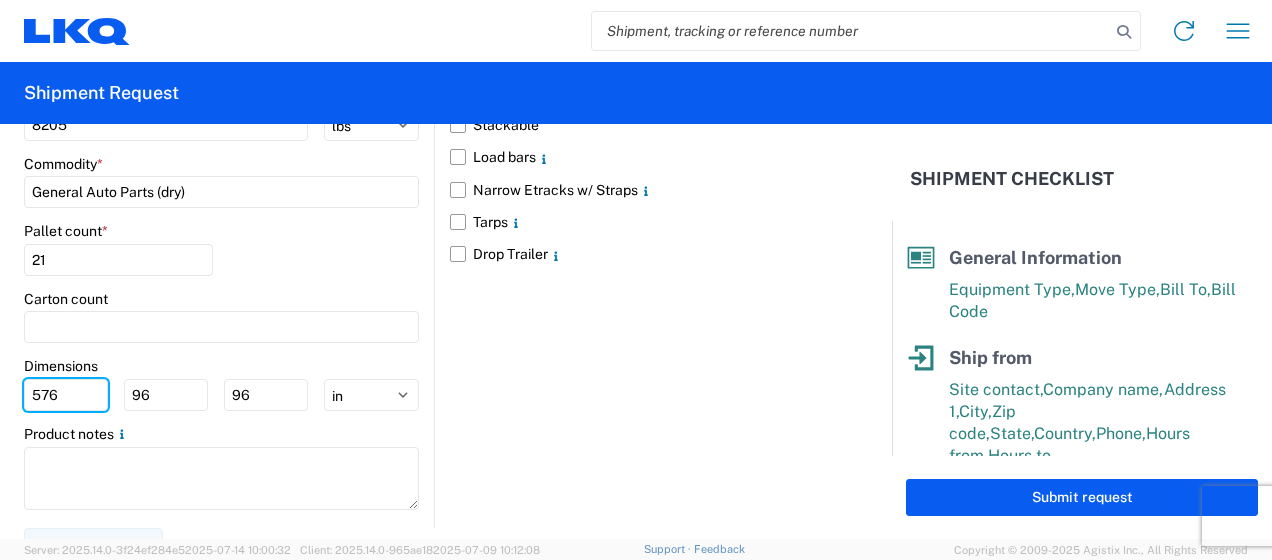 drag, startPoint x: 74, startPoint y: 387, endPoint x: 0, endPoint y: 330, distance: 93.40771 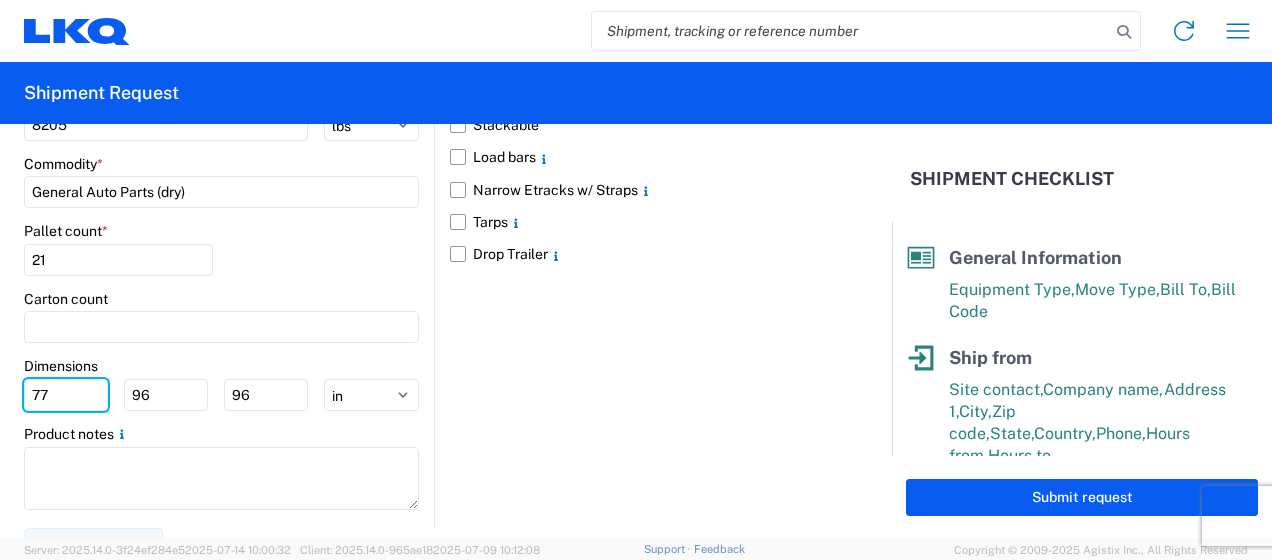 type on "77" 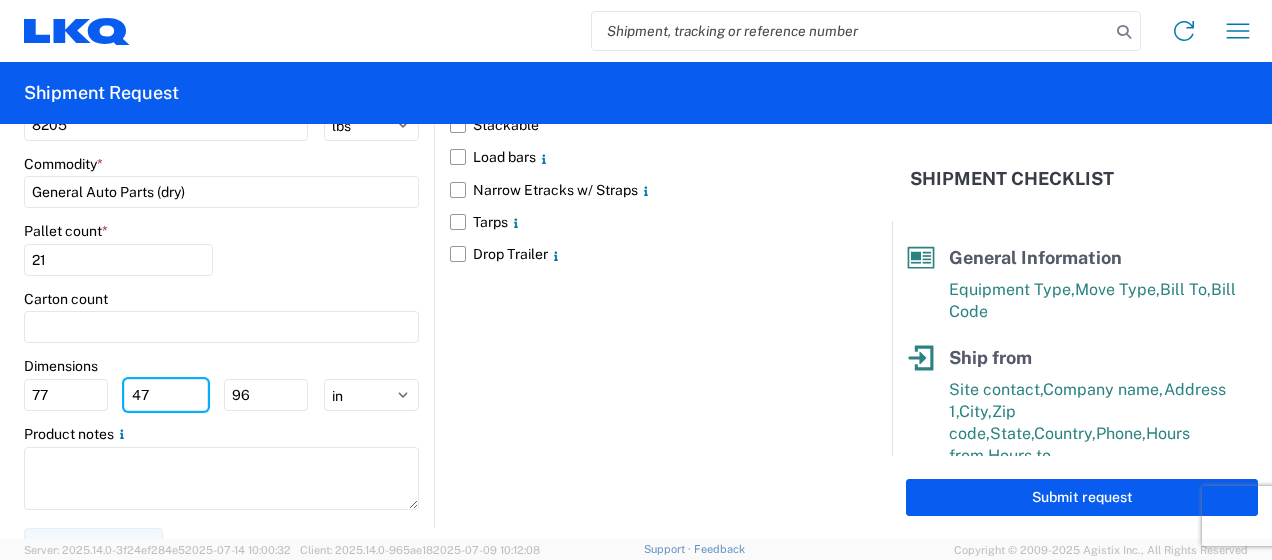 type on "47" 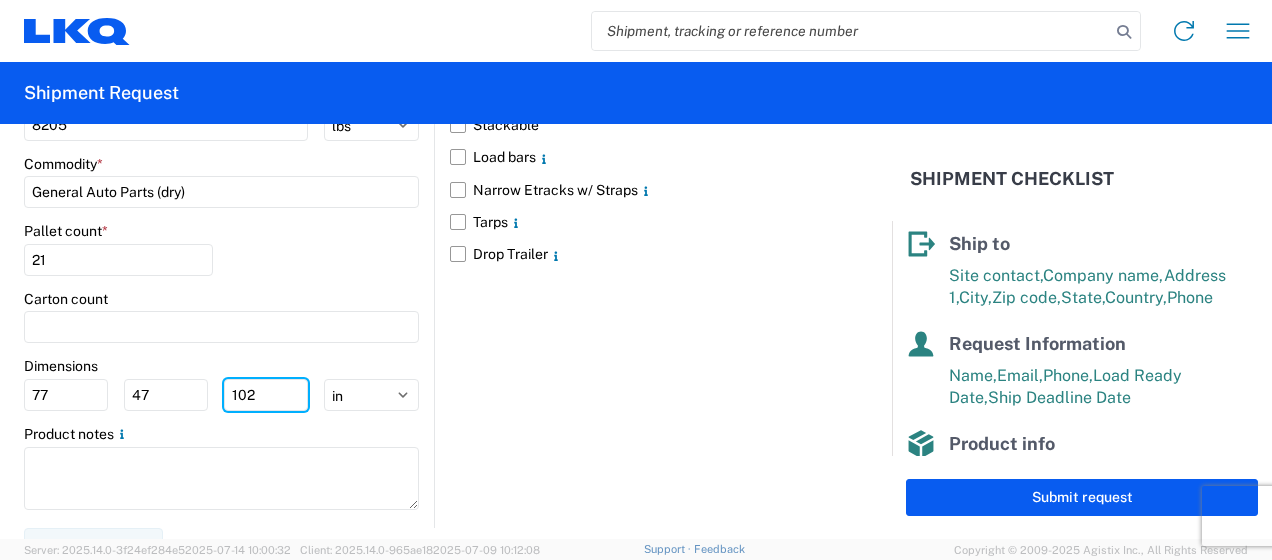 scroll, scrollTop: 409, scrollLeft: 0, axis: vertical 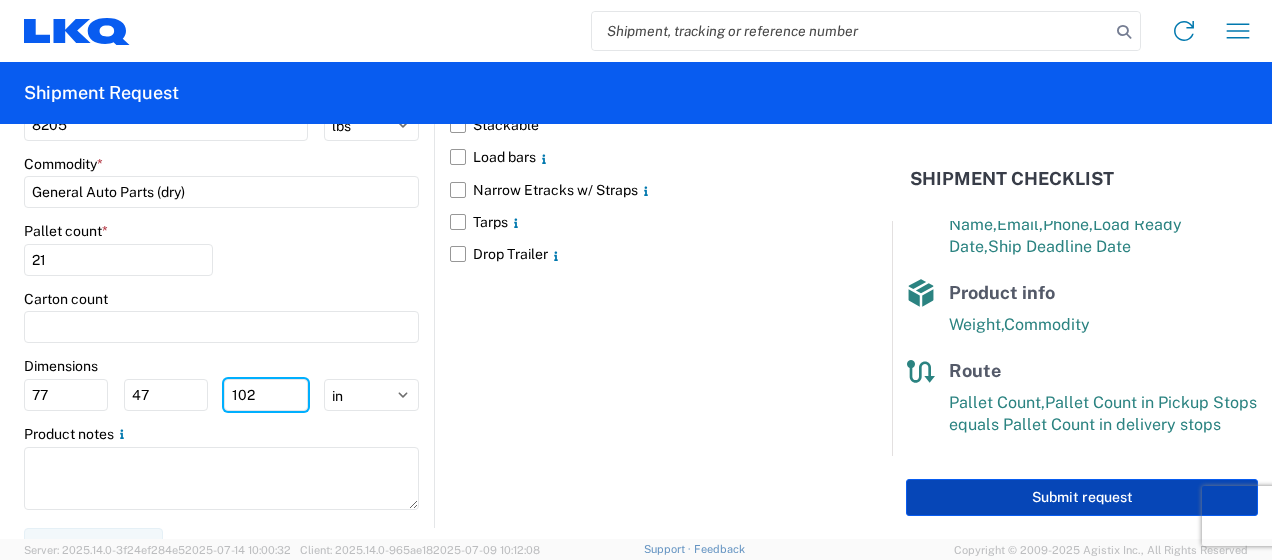type on "102" 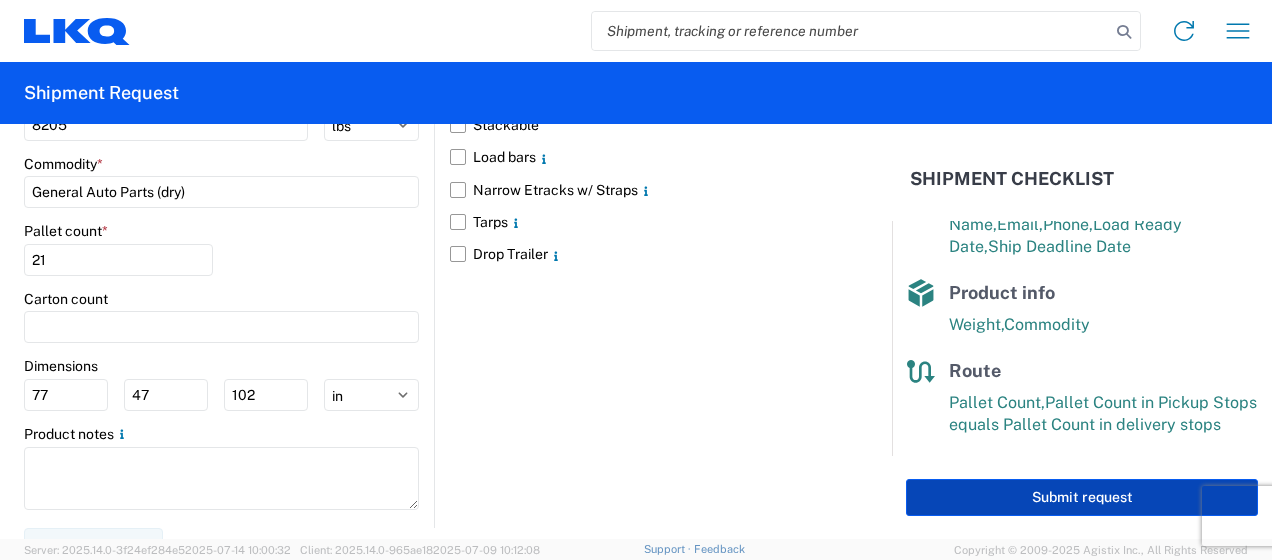 click on "Submit request" 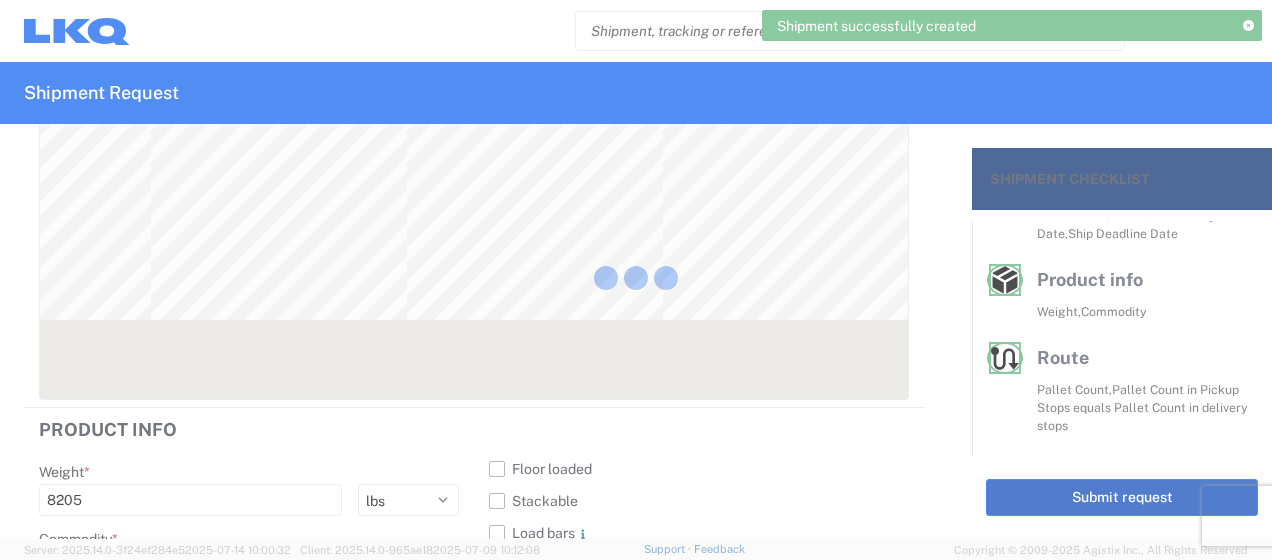 scroll, scrollTop: 373, scrollLeft: 0, axis: vertical 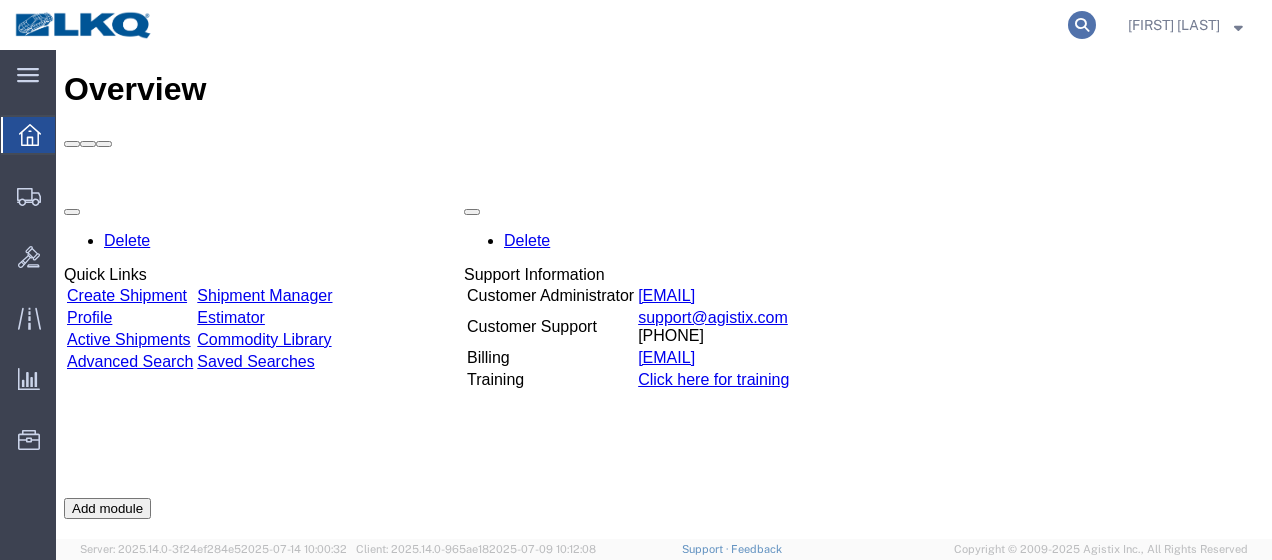 click 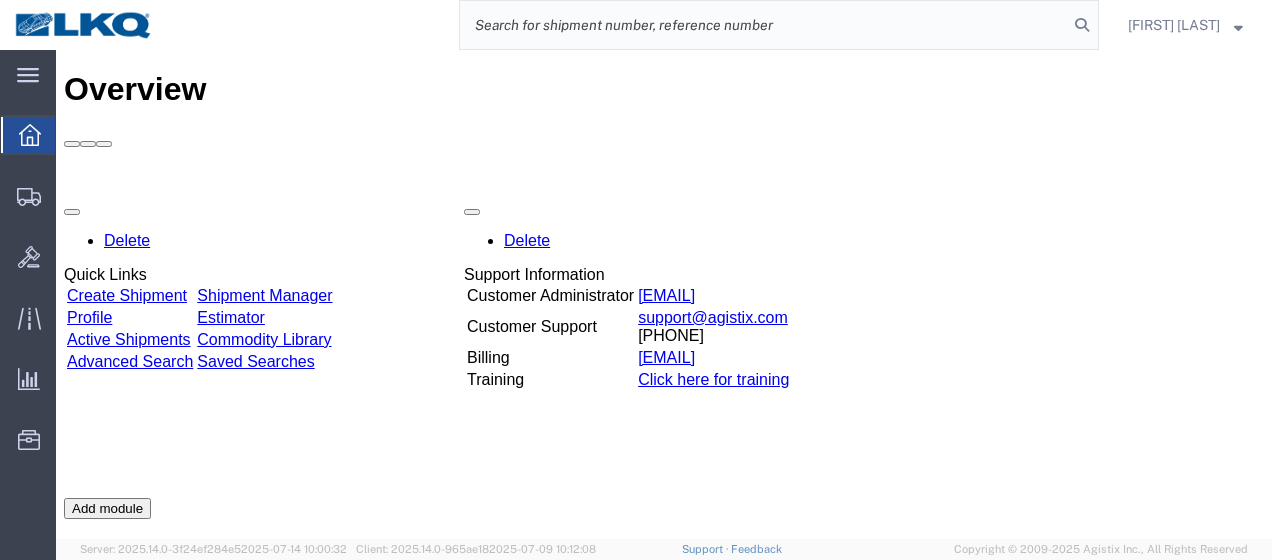 click 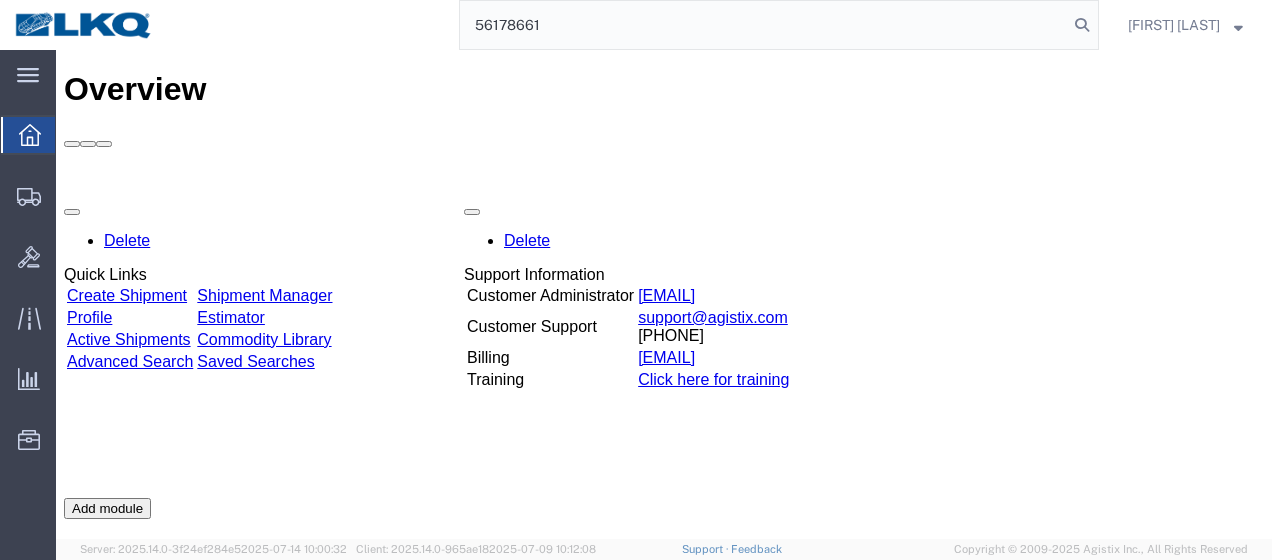 type on "56178661" 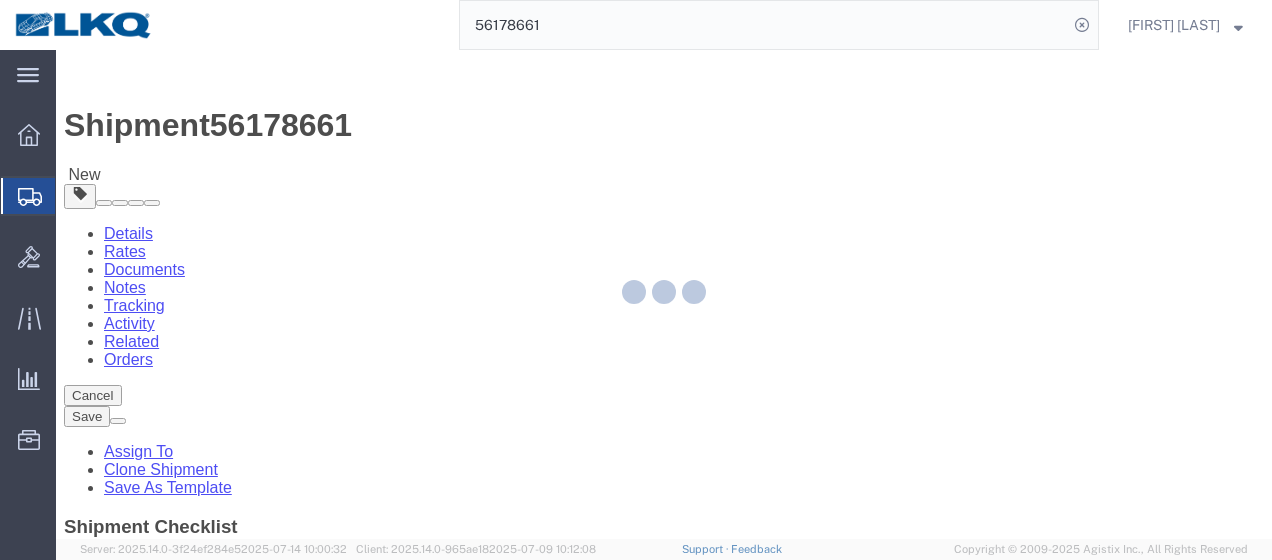 select on "27850" 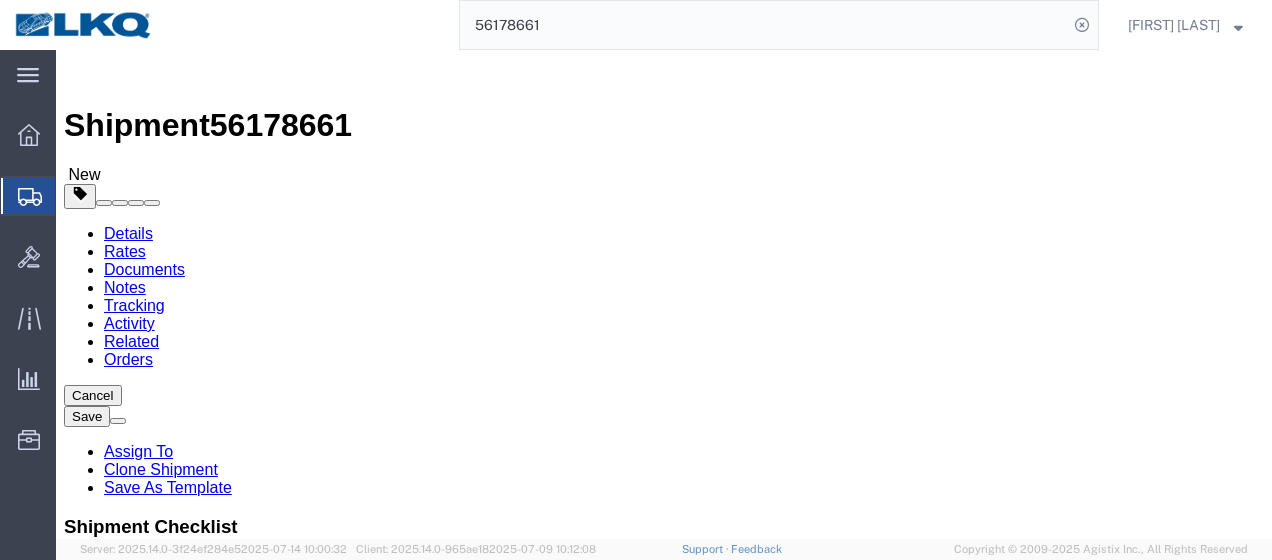 click on "Send To Bid" 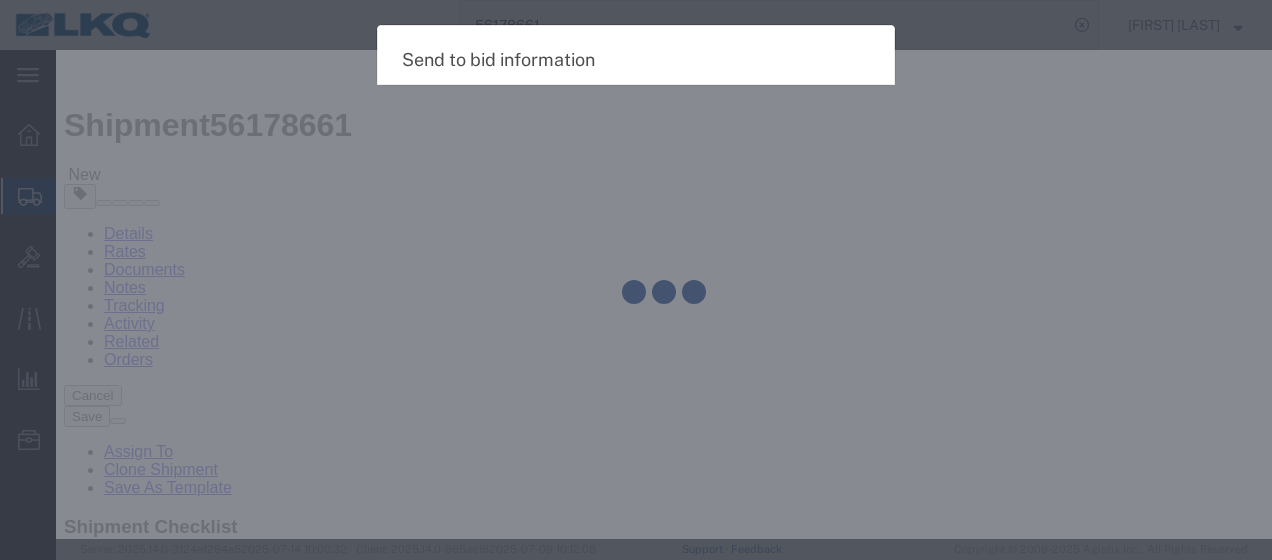 select on "TL" 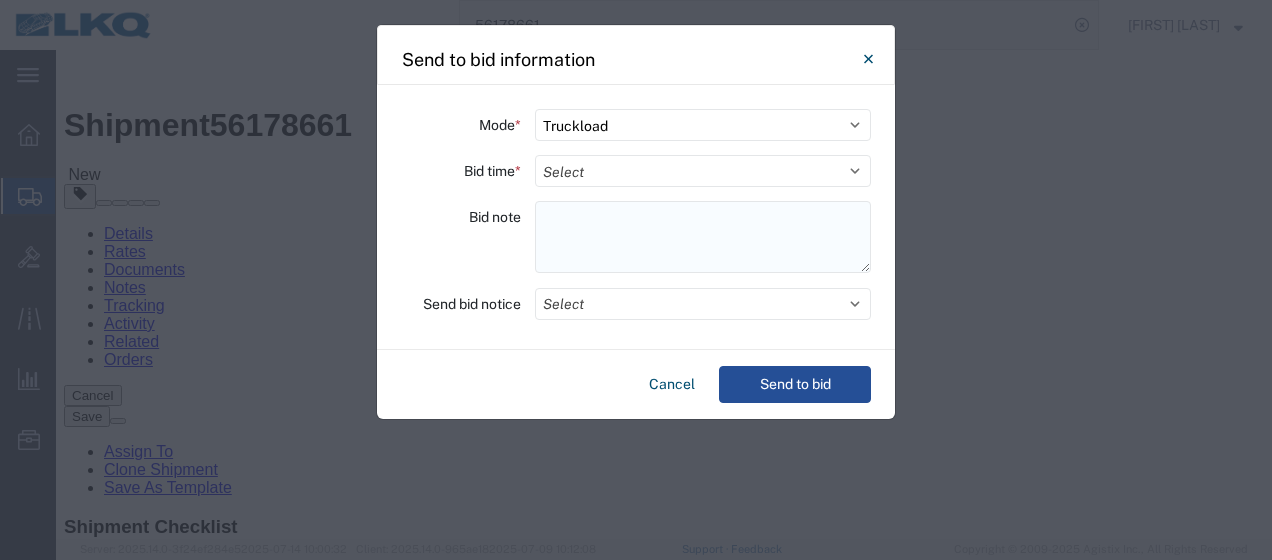 click 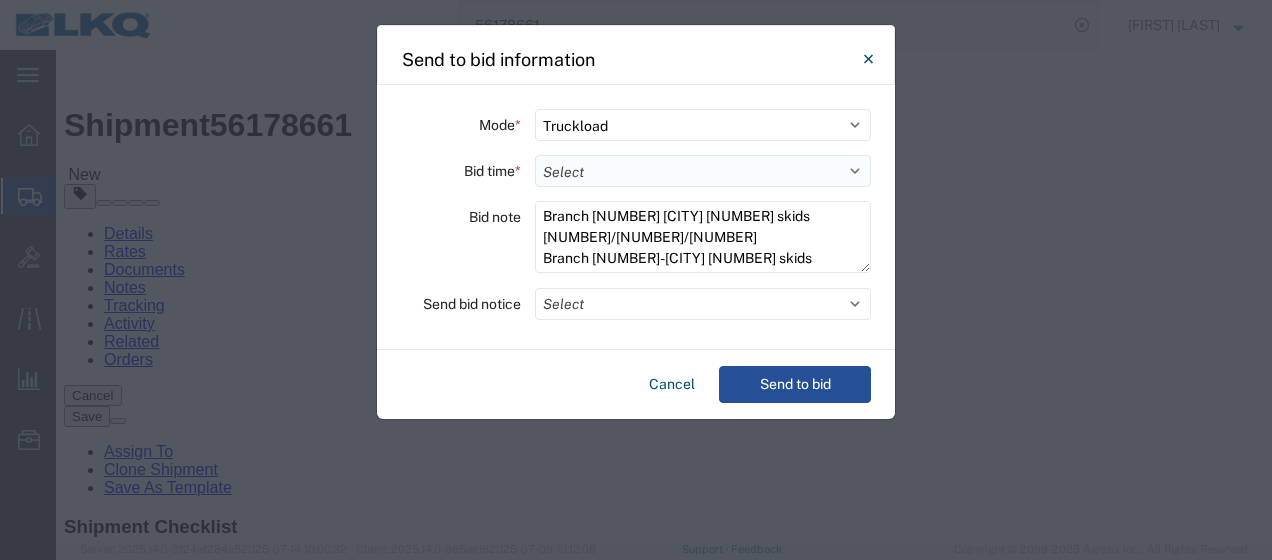type on "[NUMBER]-[LOCATION] [NUMBER] skids [NUMBER]/[NUMBER]/[NUMBER]
[NUMBER]-[LOCATION] [NUMBER] skids [NUMBER]/[NUMBER]/[NUMBER]
[NUMBER]-[LOCATION] [NUMBER] skids [NUMBER]/[NUMBER]" 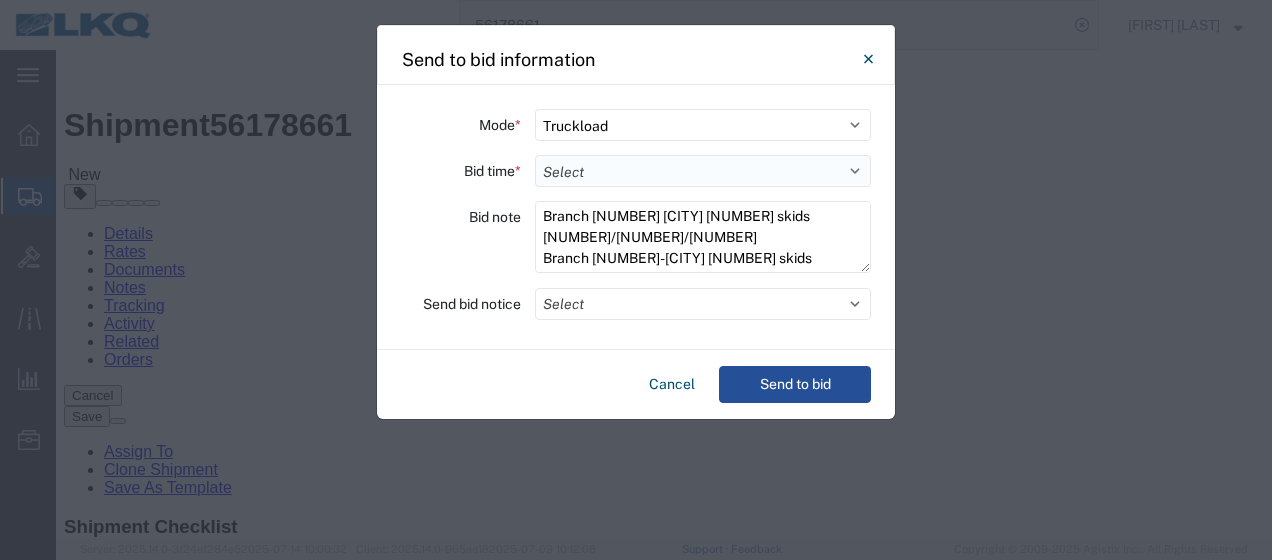 click on "Select 30 Min (Rush) 1 Hour (Rush) 2 Hours (Rush) 4 Hours (Rush) 8 Hours (Rush) 12 Hours (Rush) 16 Hours (Rush) 20 Hours (Rush) 24 Hours (Standard) 28 Hours (Extended) 32 Hours (Extended) 36 Hours (Extended) 2 Days (Extended) 3 Days (Extended) 4 Days (Extended) 5 Days (Extended) 6 Days (Extended) 7 Days (Extended)" 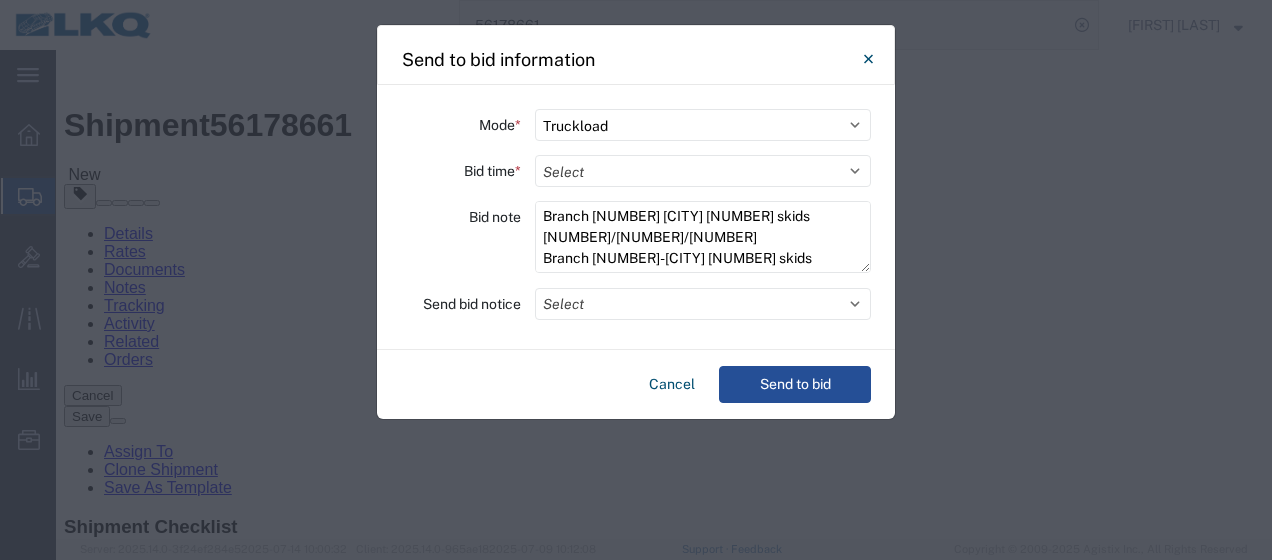 select on "4" 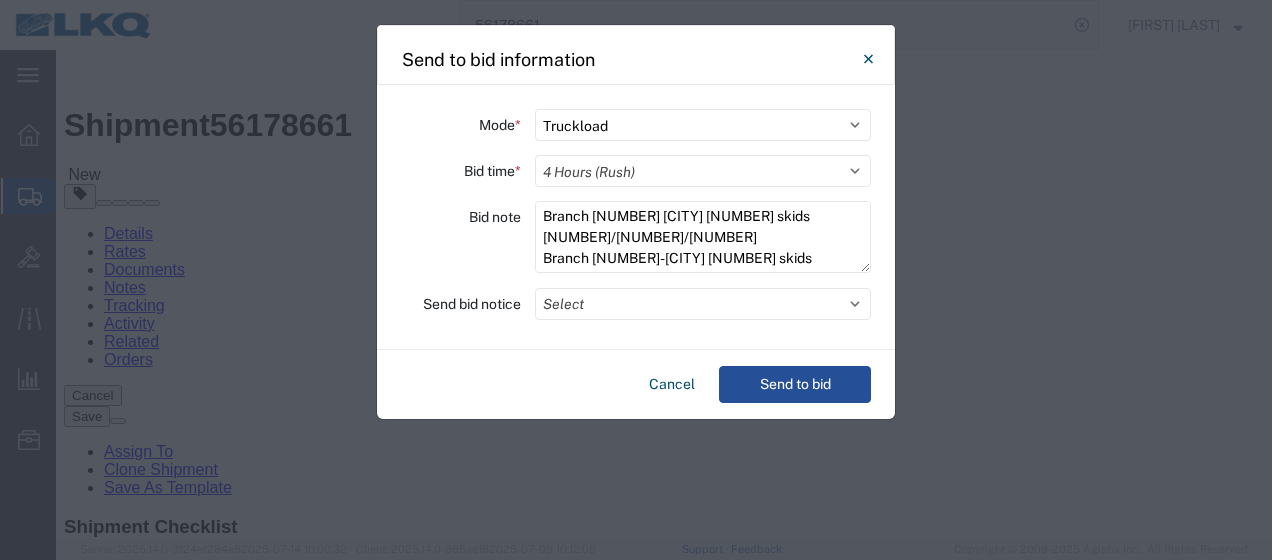 click on "Select 30 Min (Rush) 1 Hour (Rush) 2 Hours (Rush) 4 Hours (Rush) 8 Hours (Rush) 12 Hours (Rush) 16 Hours (Rush) 20 Hours (Rush) 24 Hours (Standard) 28 Hours (Extended) 32 Hours (Extended) 36 Hours (Extended) 2 Days (Extended) 3 Days (Extended) 4 Days (Extended) 5 Days (Extended) 6 Days (Extended) 7 Days (Extended)" 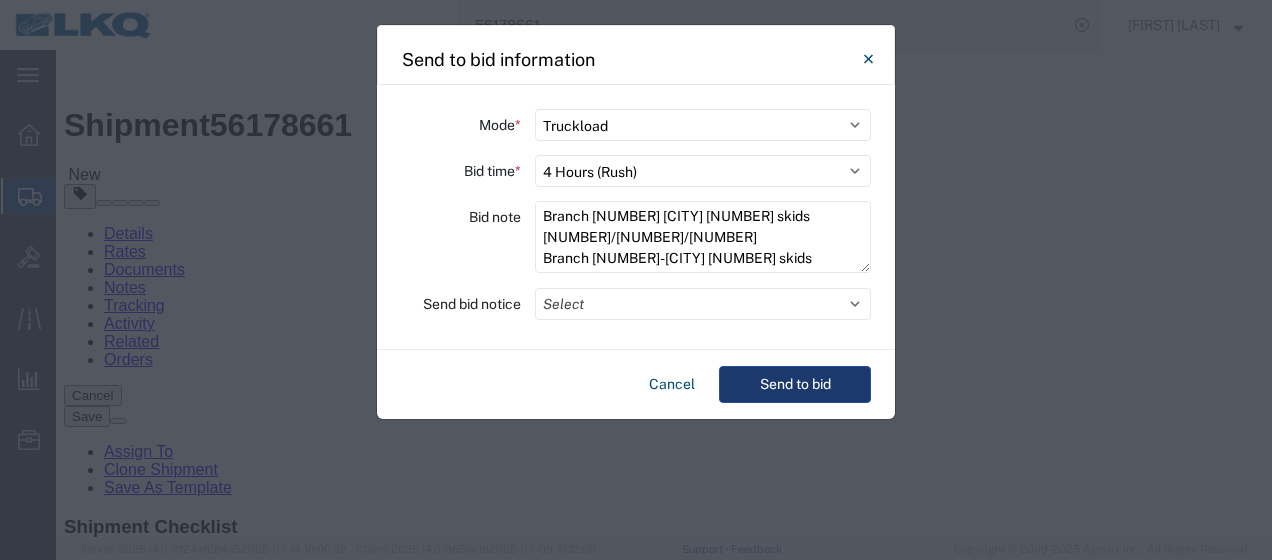 click on "Send to bid" 